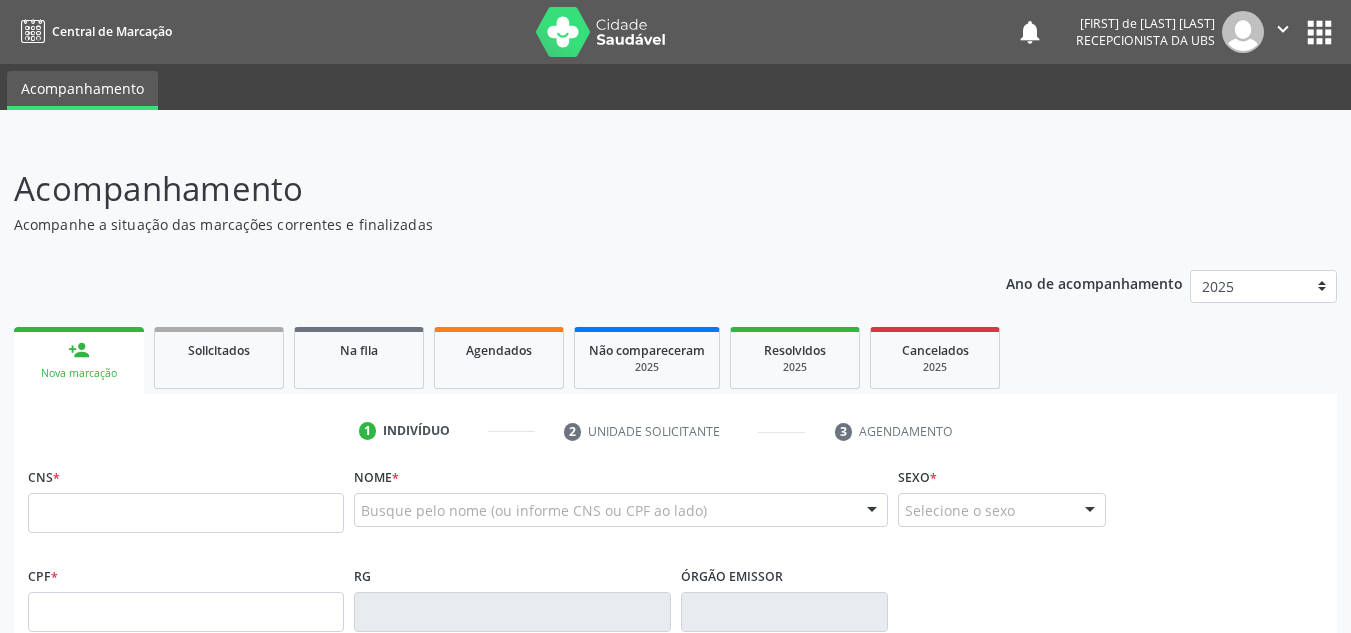 scroll, scrollTop: 0, scrollLeft: 0, axis: both 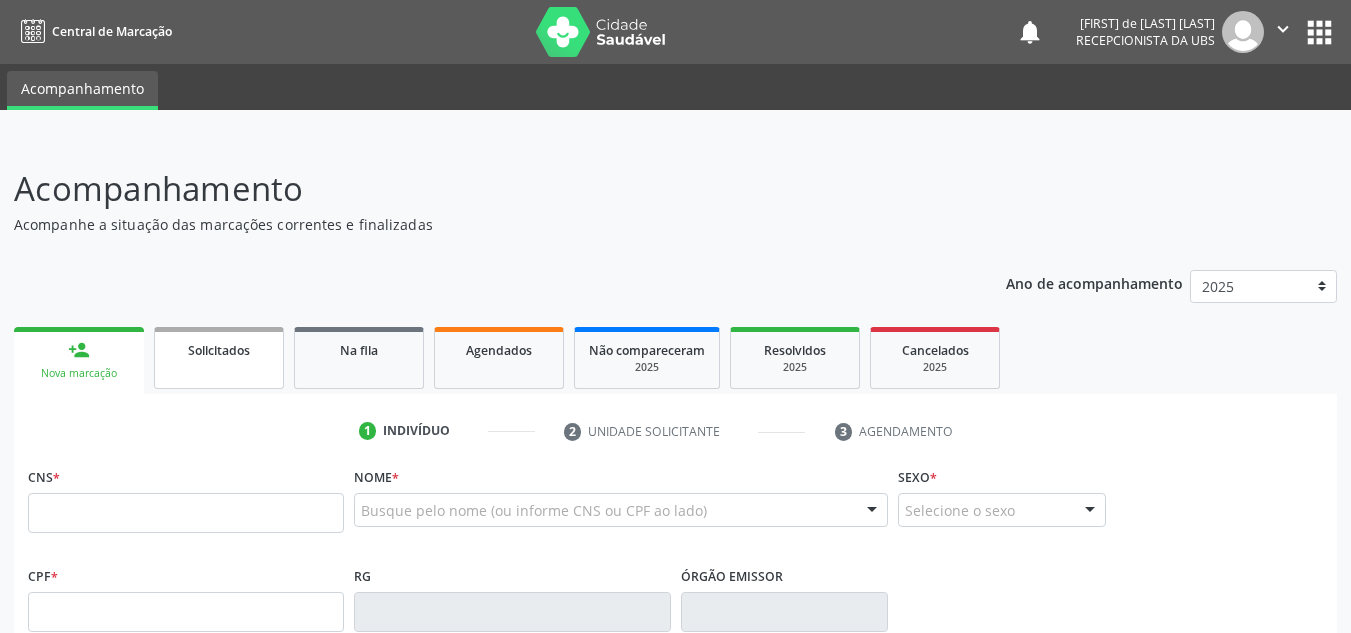 click on "Solicitados" at bounding box center [219, 358] 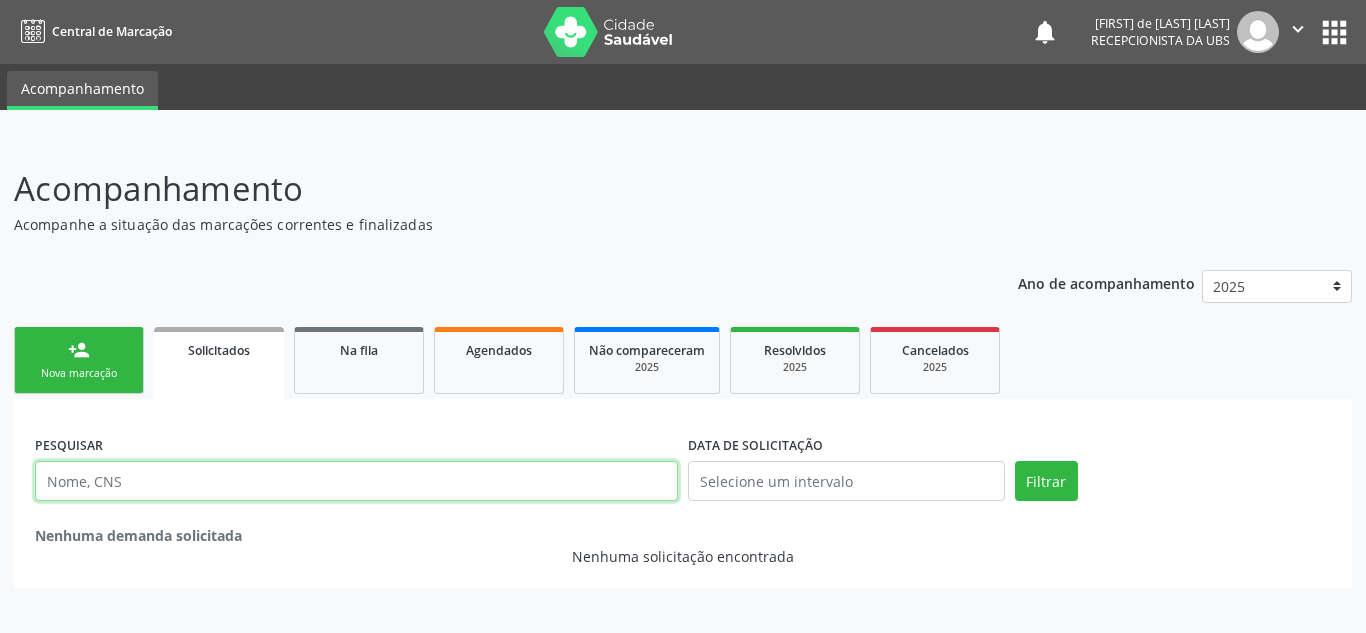 click at bounding box center [356, 481] 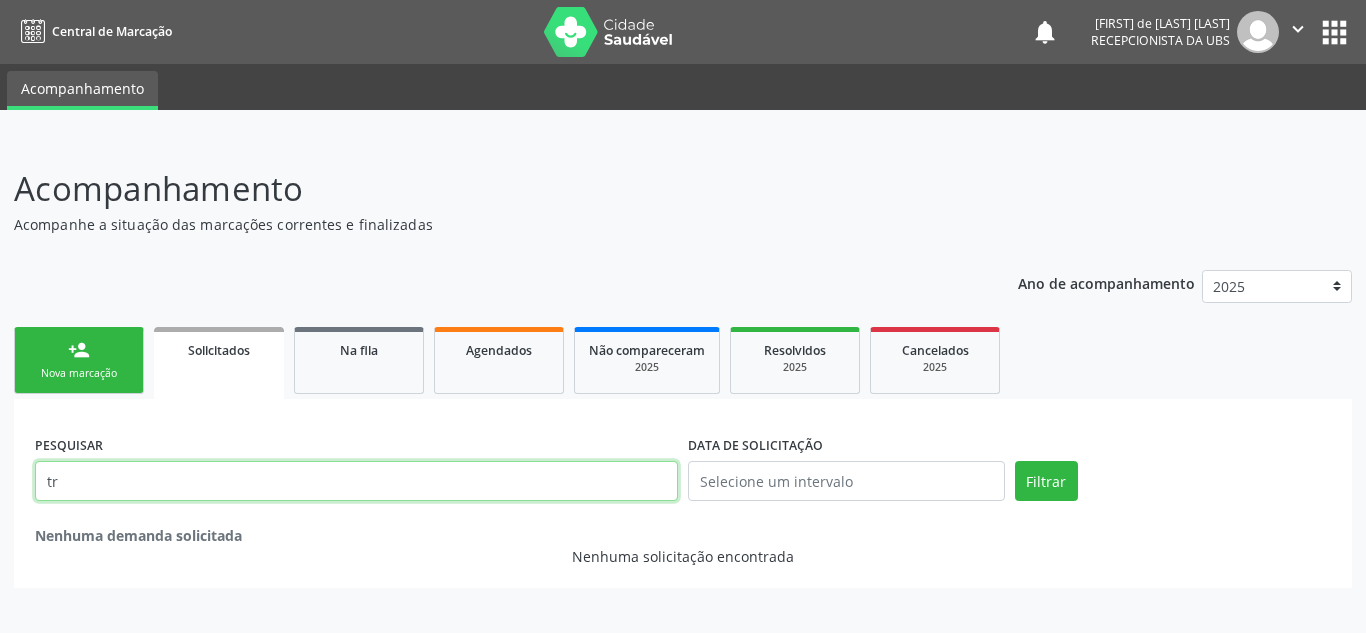 type on "t" 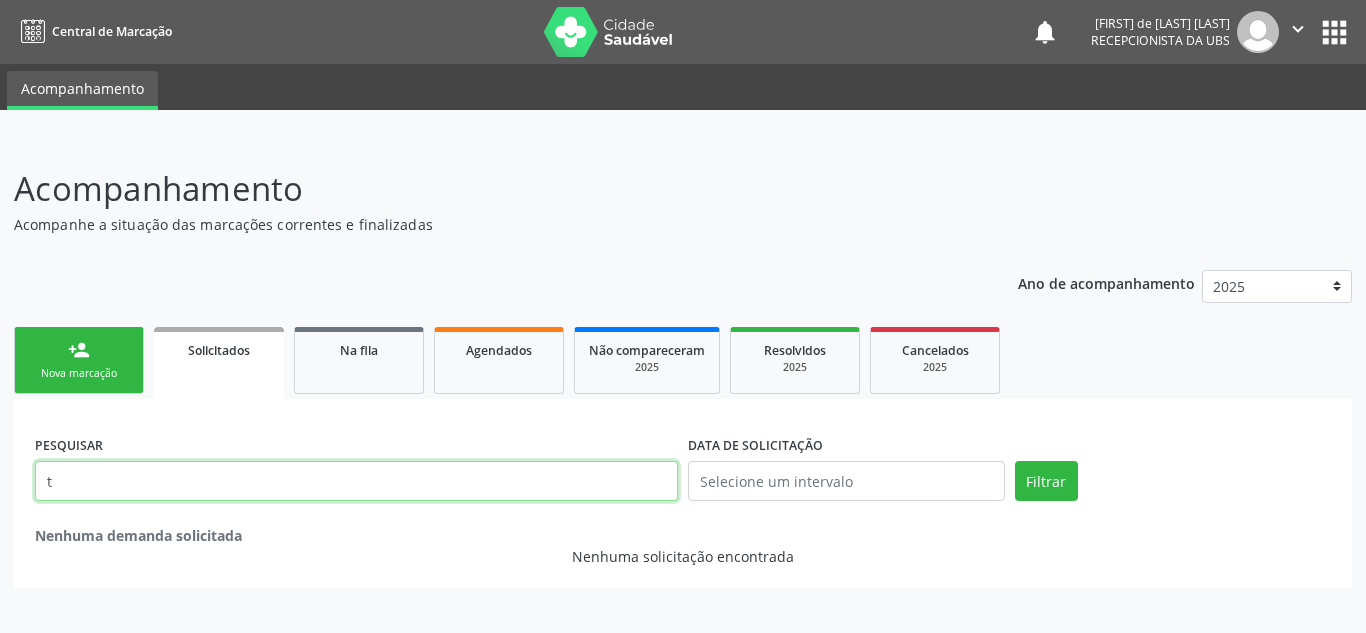 type 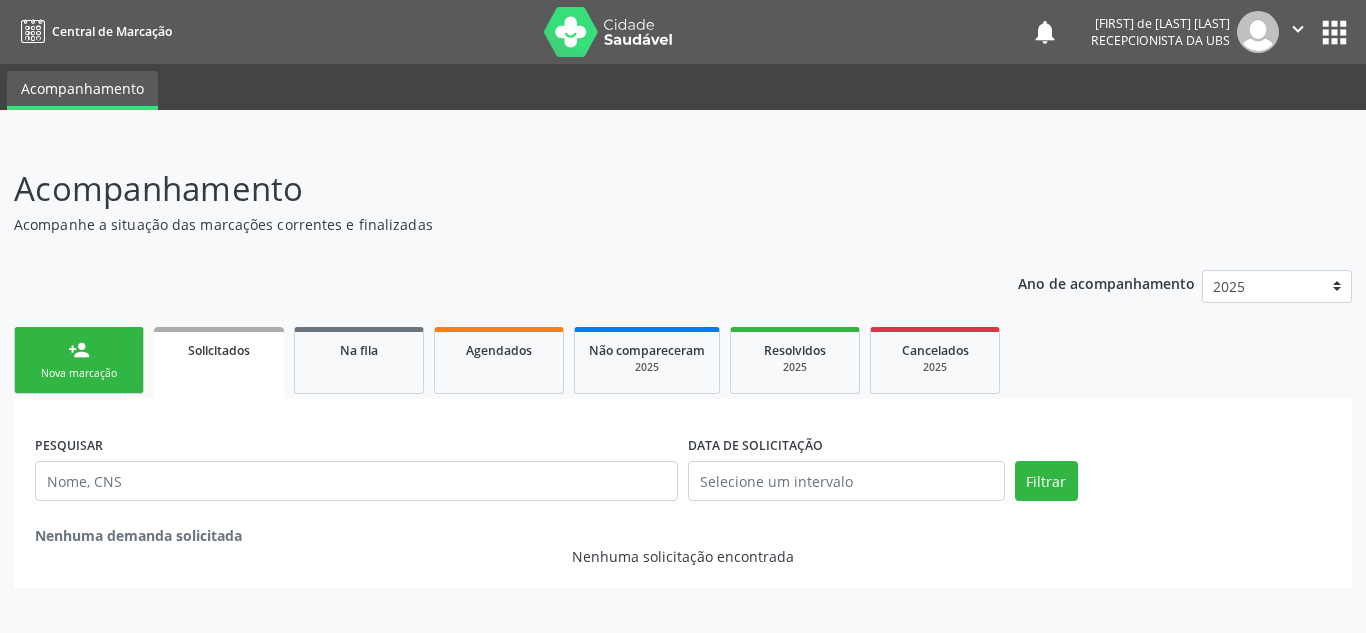 click on "person_add
Nova marcação
Solicitados   Na fila   Agendados   Não compareceram
2025
Resolvidos
2025
Cancelados
2025" at bounding box center (683, 360) 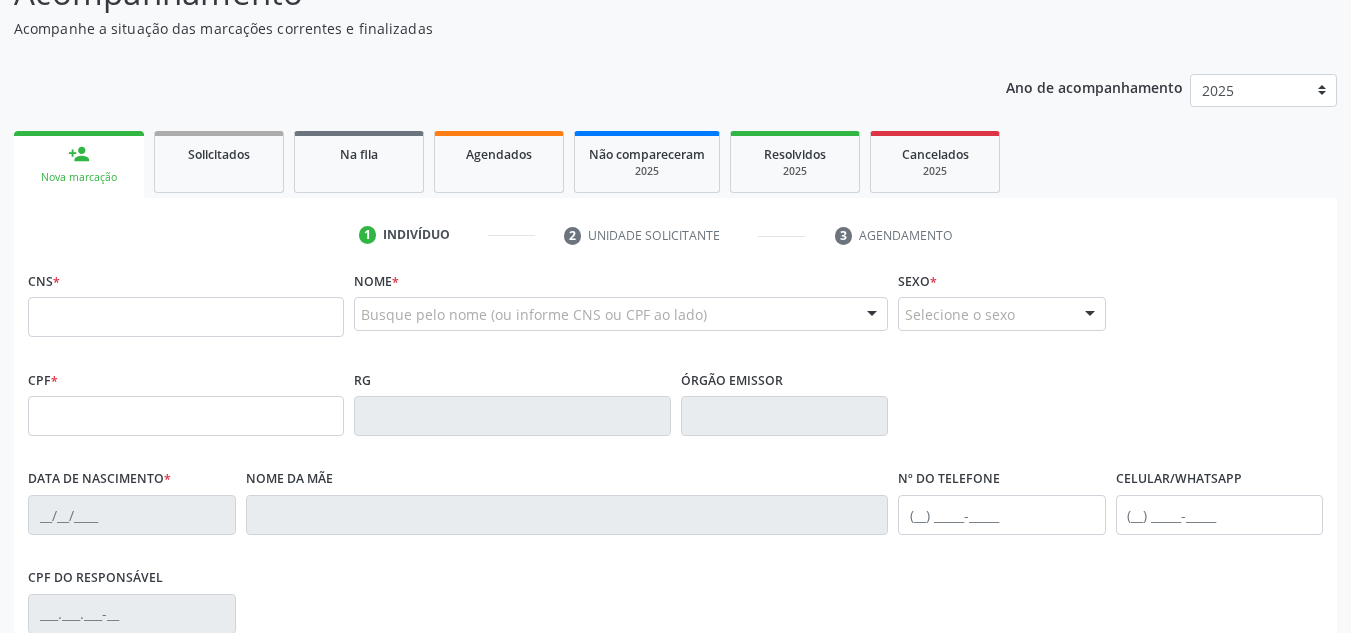 scroll, scrollTop: 200, scrollLeft: 0, axis: vertical 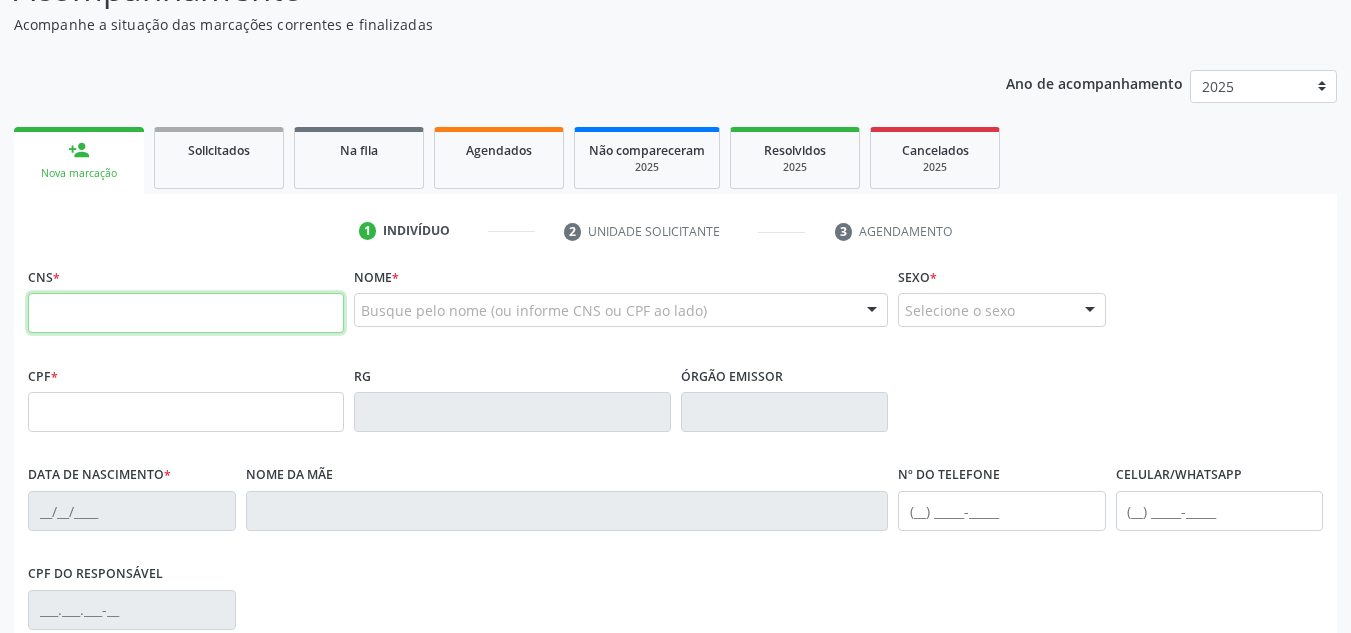 drag, startPoint x: 66, startPoint y: 312, endPoint x: 98, endPoint y: 323, distance: 33.83785 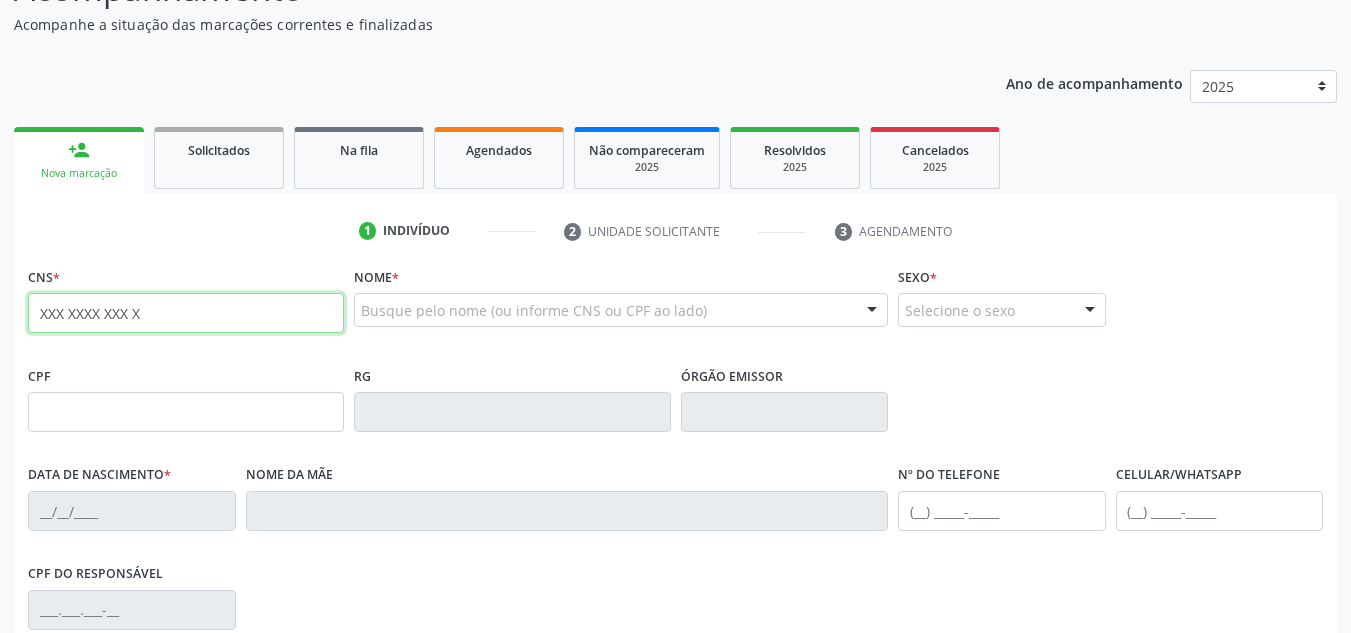 type on "XXX XXXX XXX X" 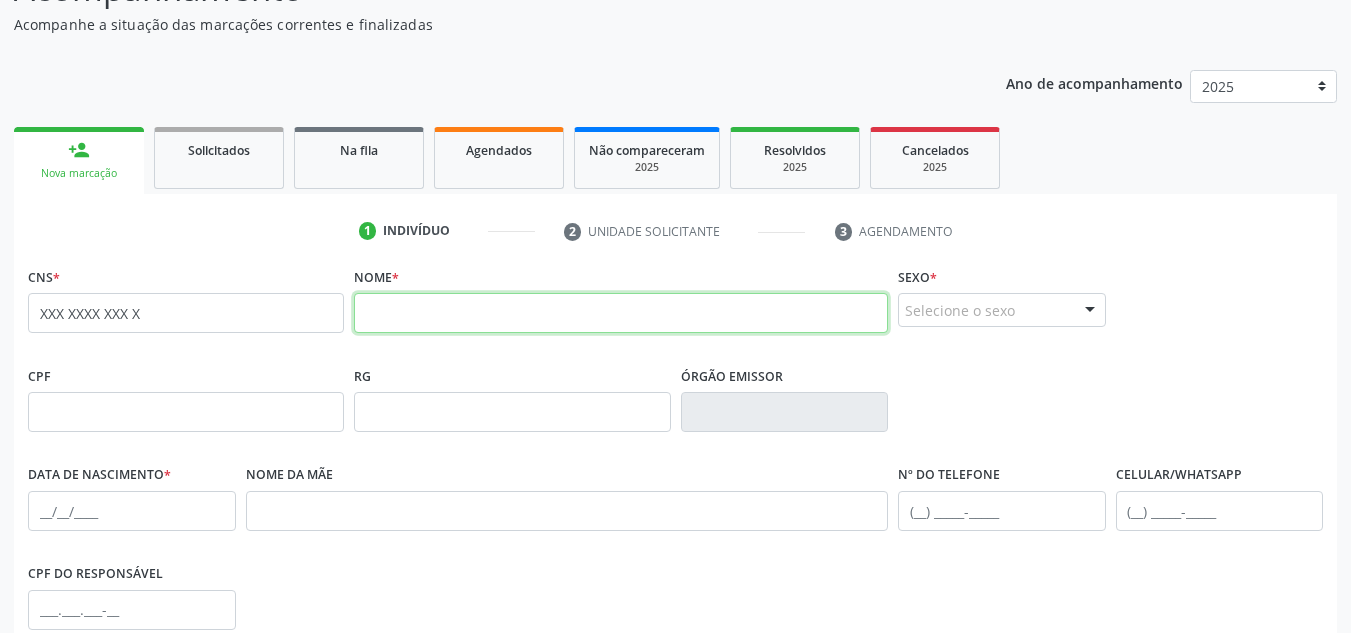 click at bounding box center [621, 313] 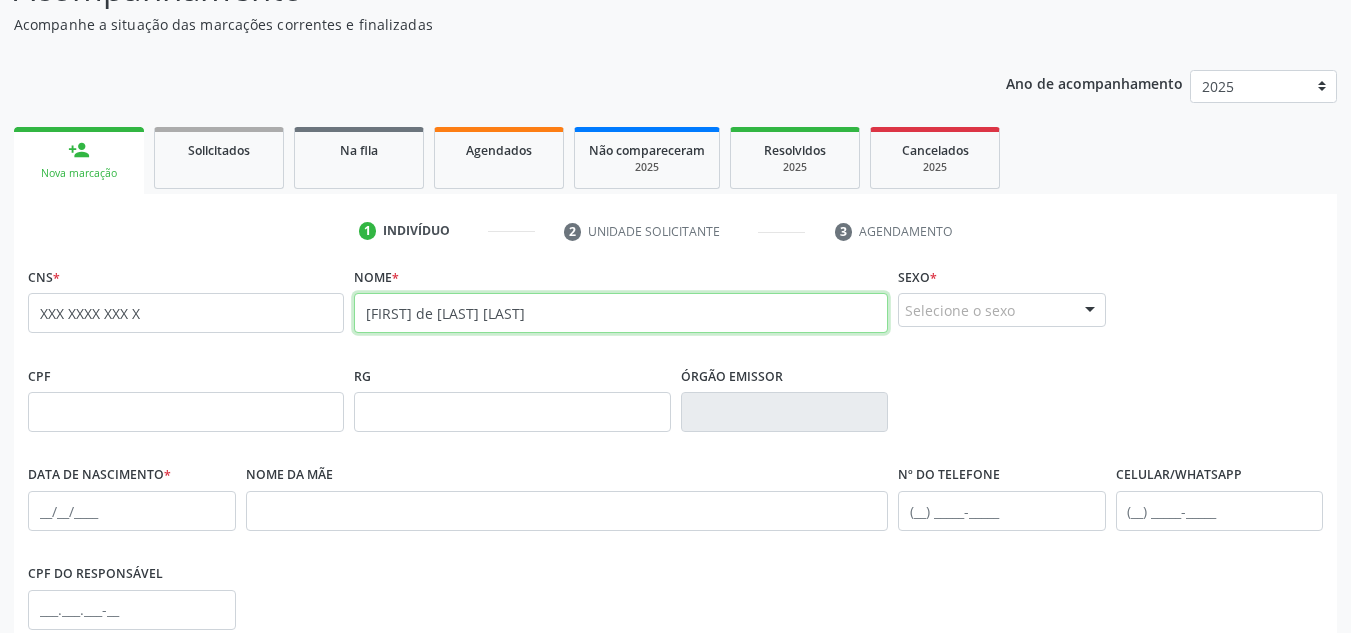 type on "[FIRST] de [LAST] [LAST]" 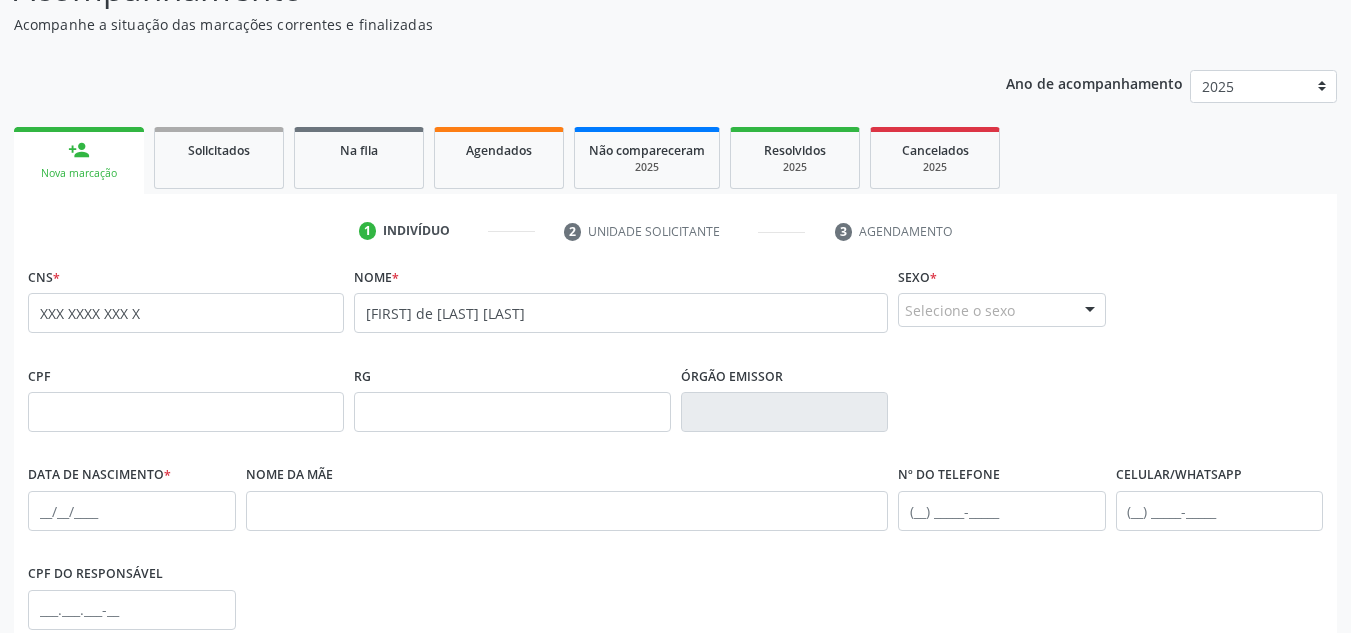 click at bounding box center (1090, 311) 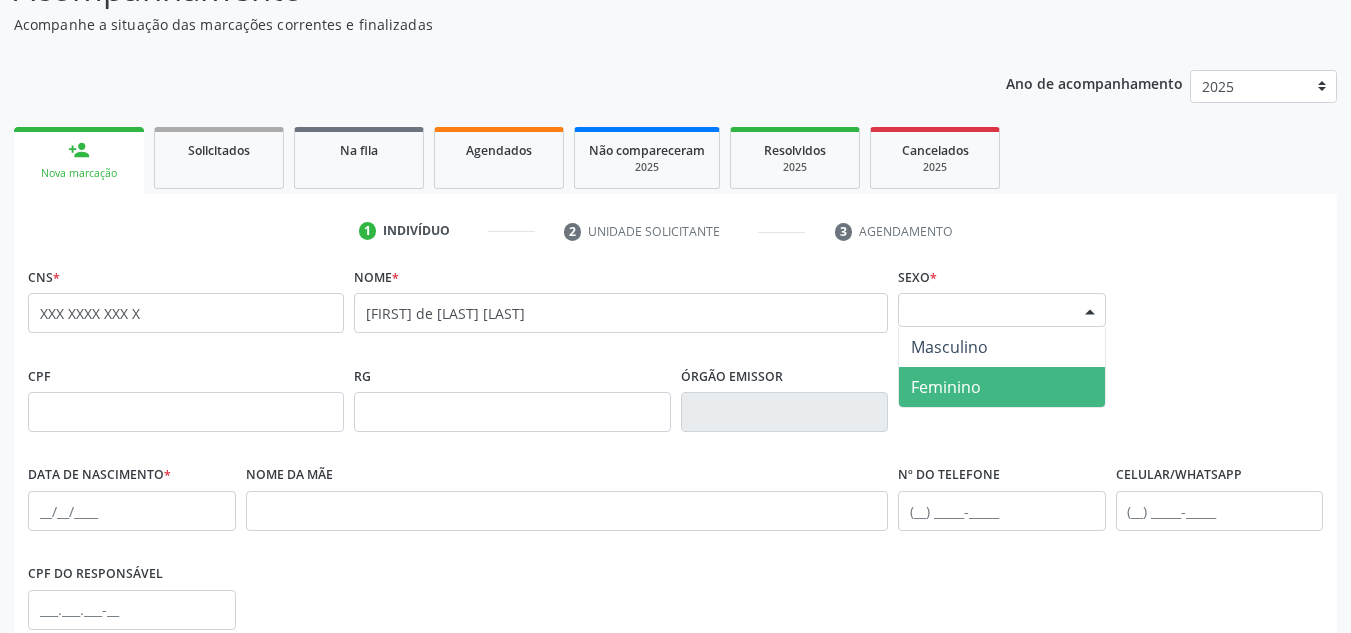 click on "Feminino" at bounding box center [1002, 387] 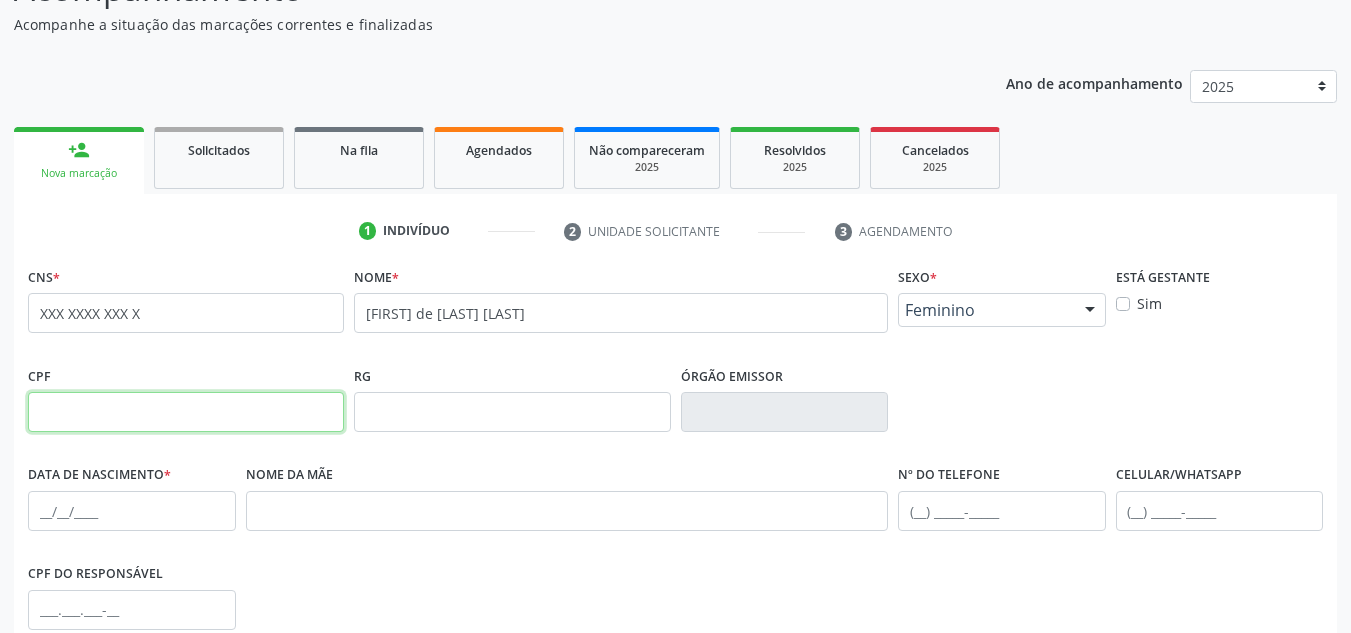 click at bounding box center (186, 412) 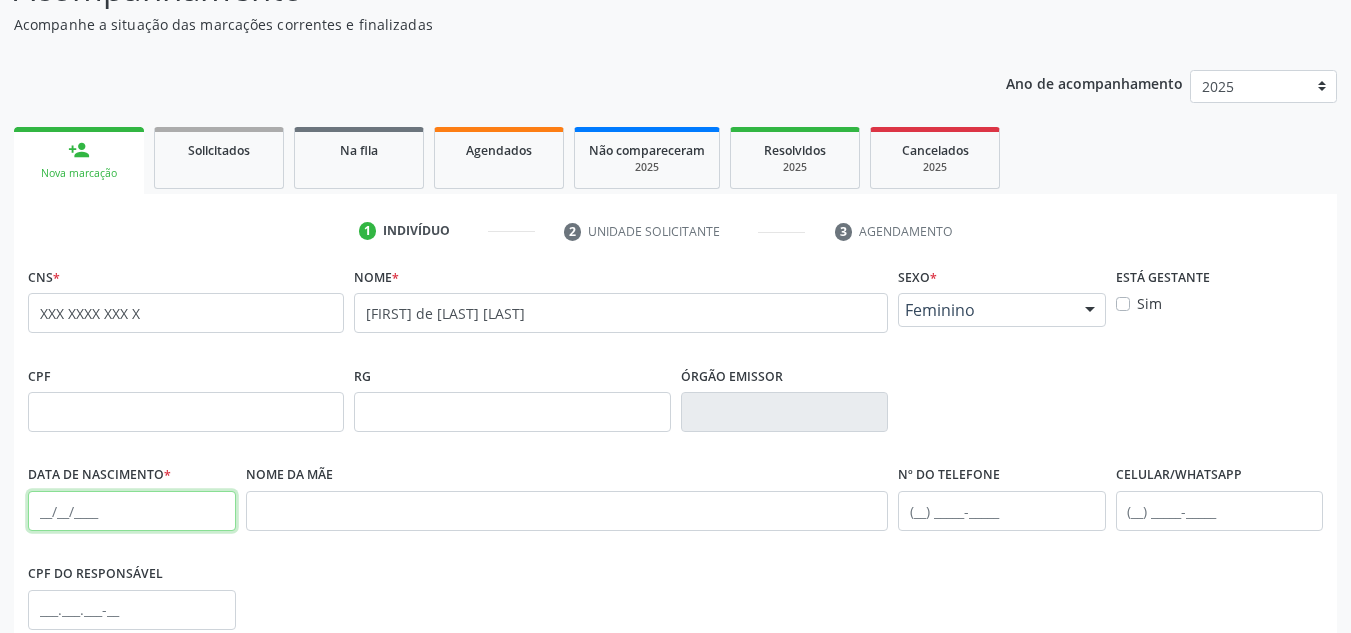 click at bounding box center (132, 511) 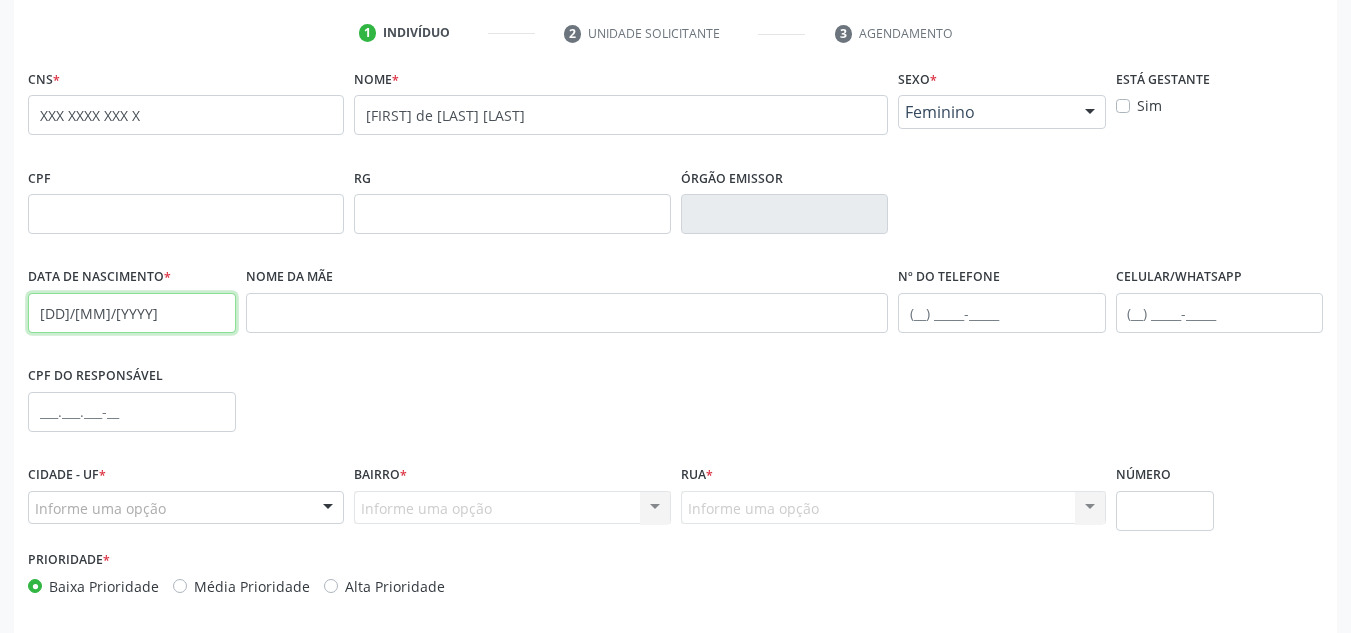scroll, scrollTop: 400, scrollLeft: 0, axis: vertical 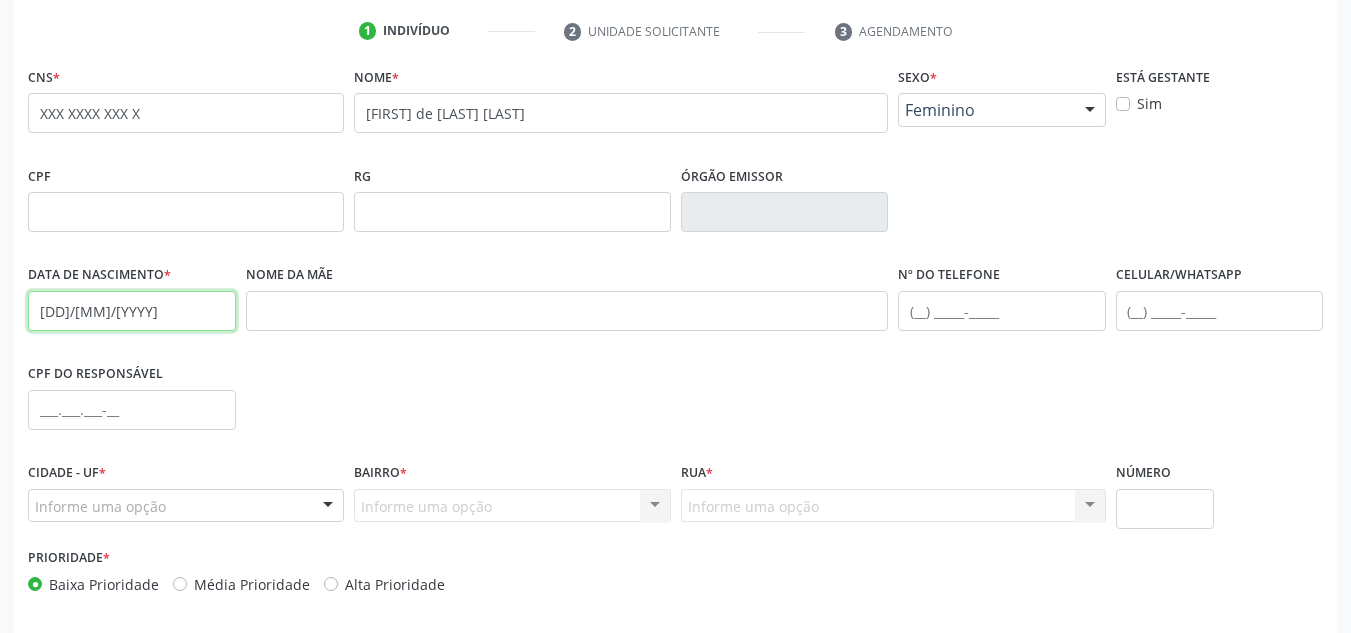 type on "[DD]/[MM]/[YYYY]" 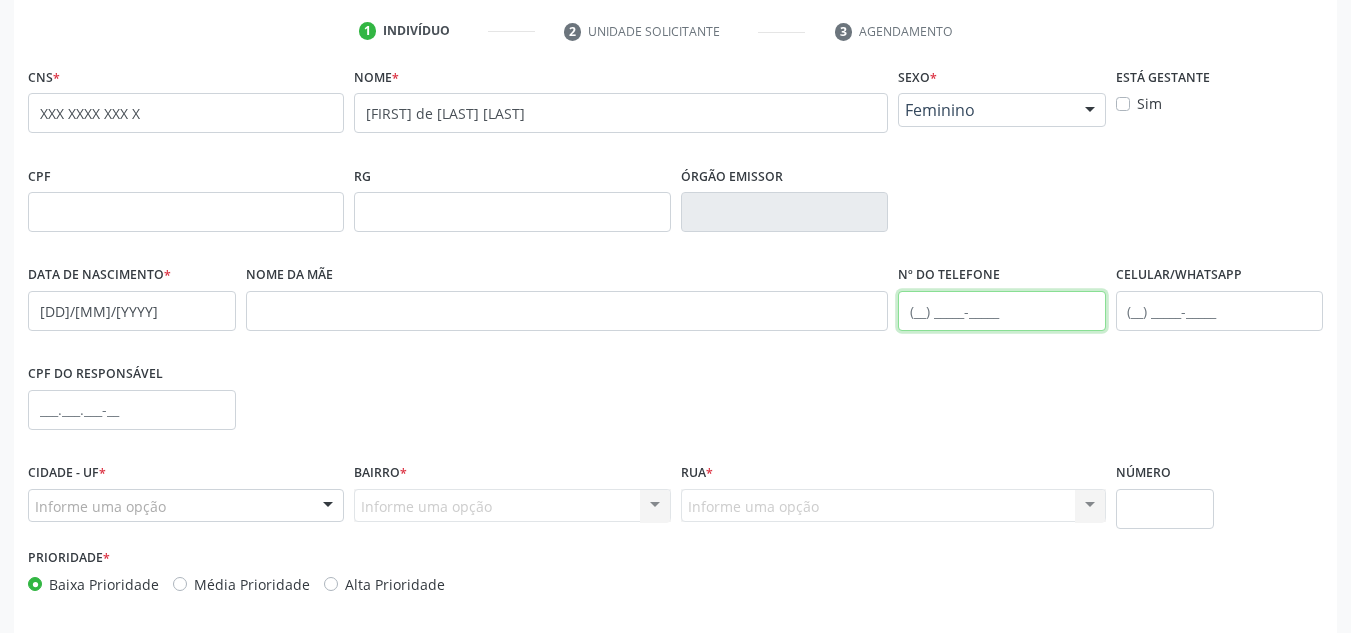 click at bounding box center [1002, 311] 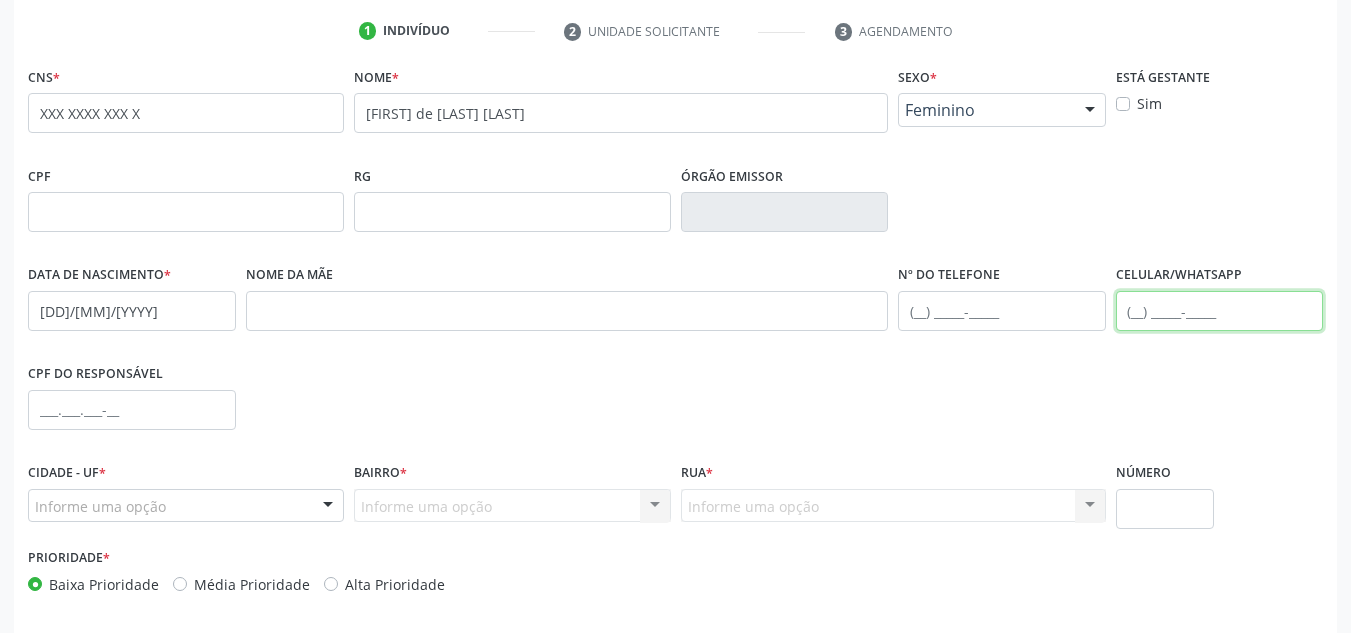 click at bounding box center (1220, 311) 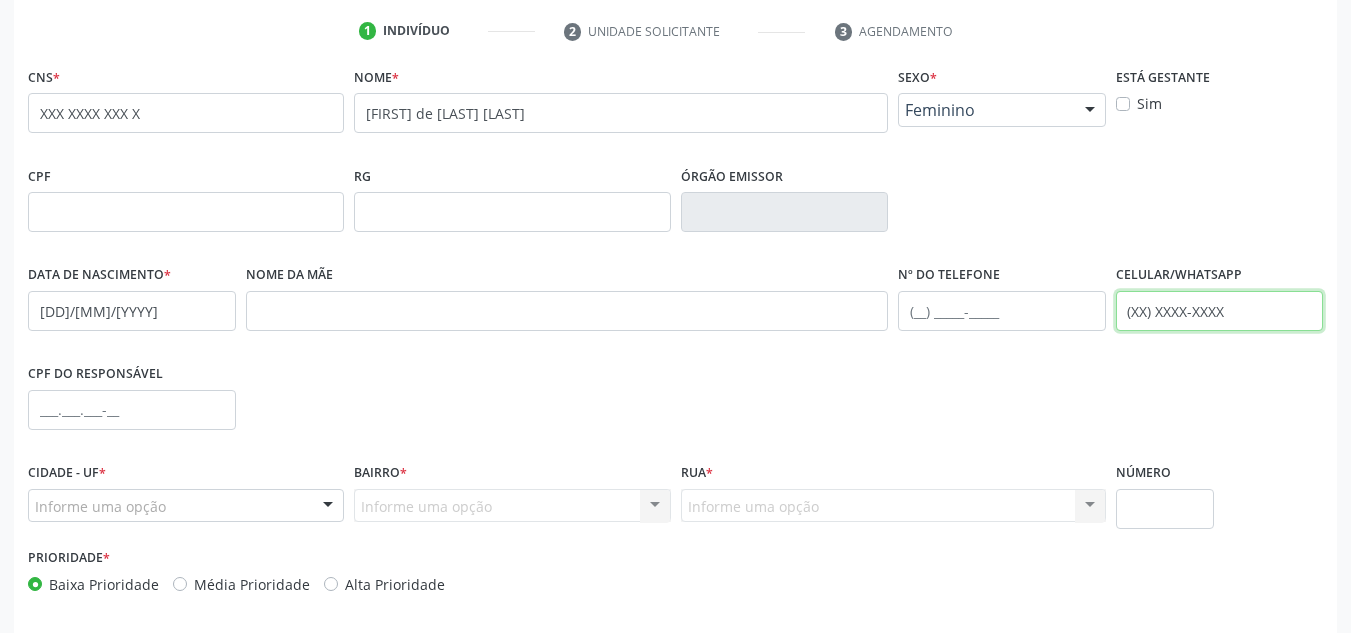 type on "(XX) XXXX-XXXX" 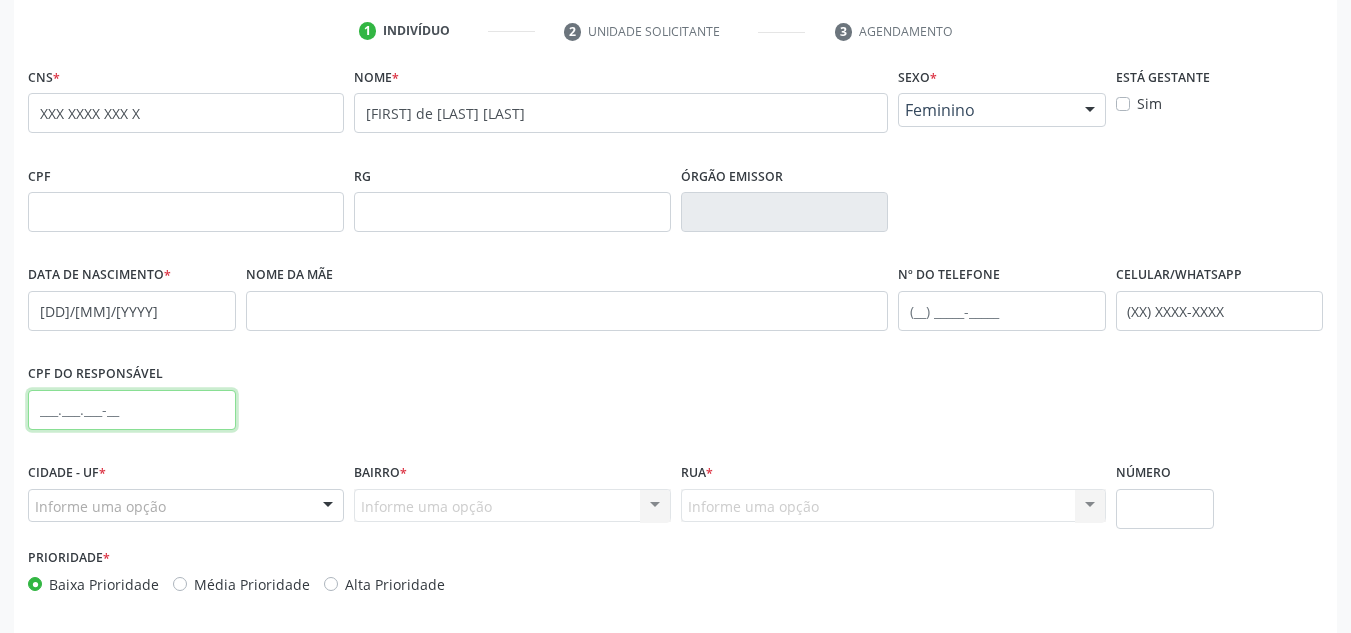 click at bounding box center [132, 410] 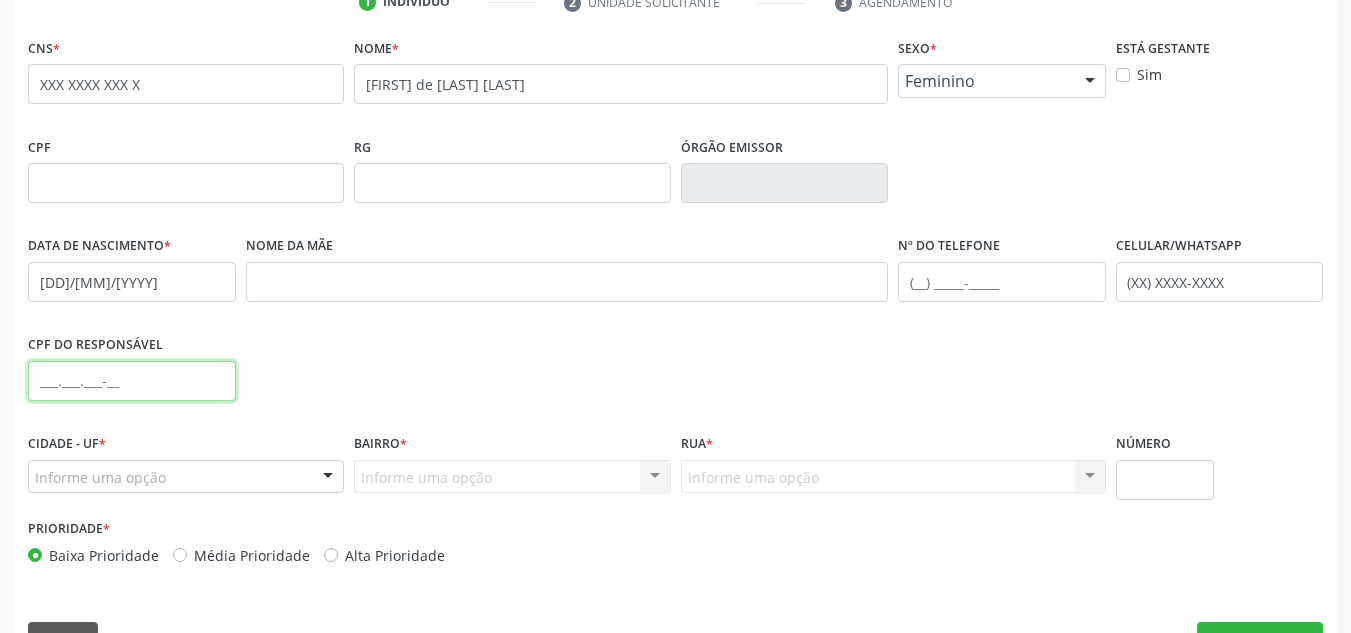 scroll, scrollTop: 479, scrollLeft: 0, axis: vertical 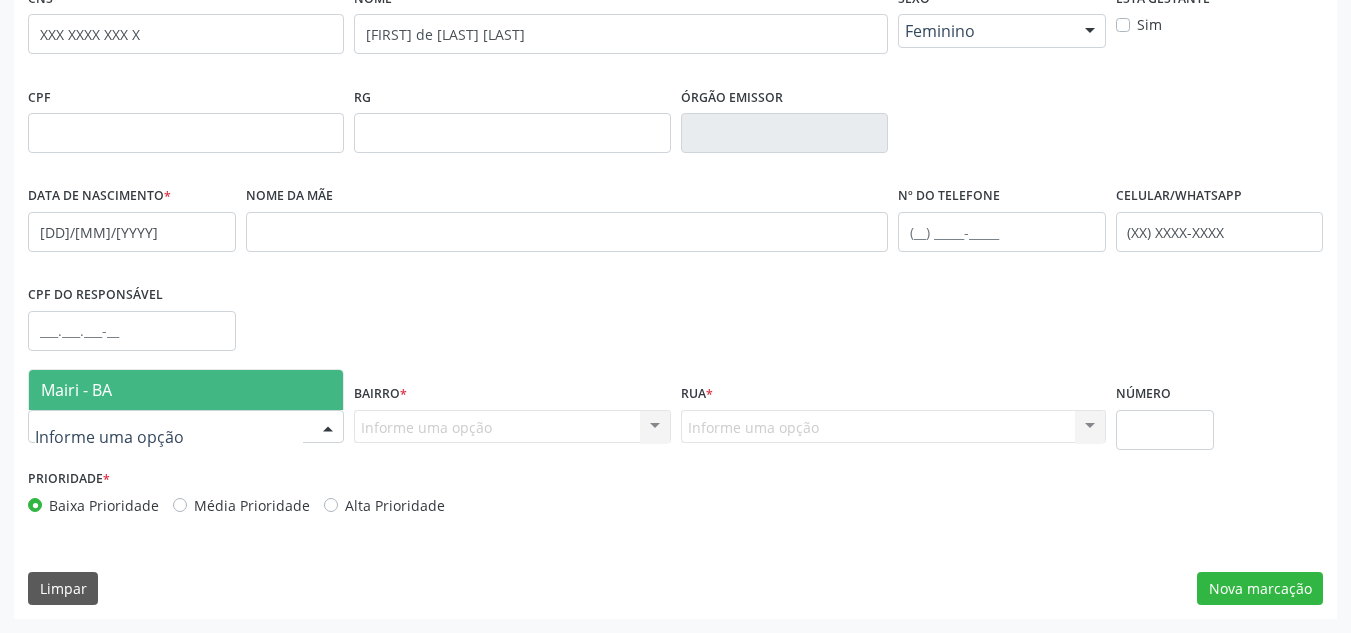 click at bounding box center [328, 428] 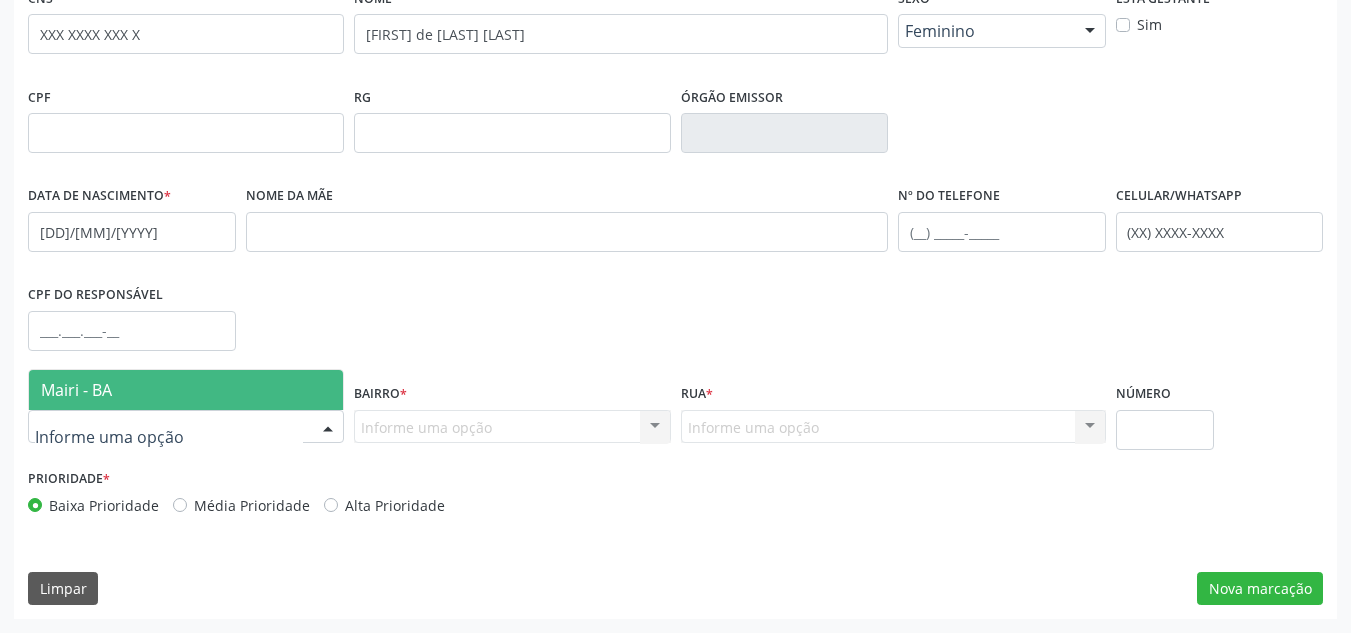 drag, startPoint x: 140, startPoint y: 393, endPoint x: 389, endPoint y: 414, distance: 249.88397 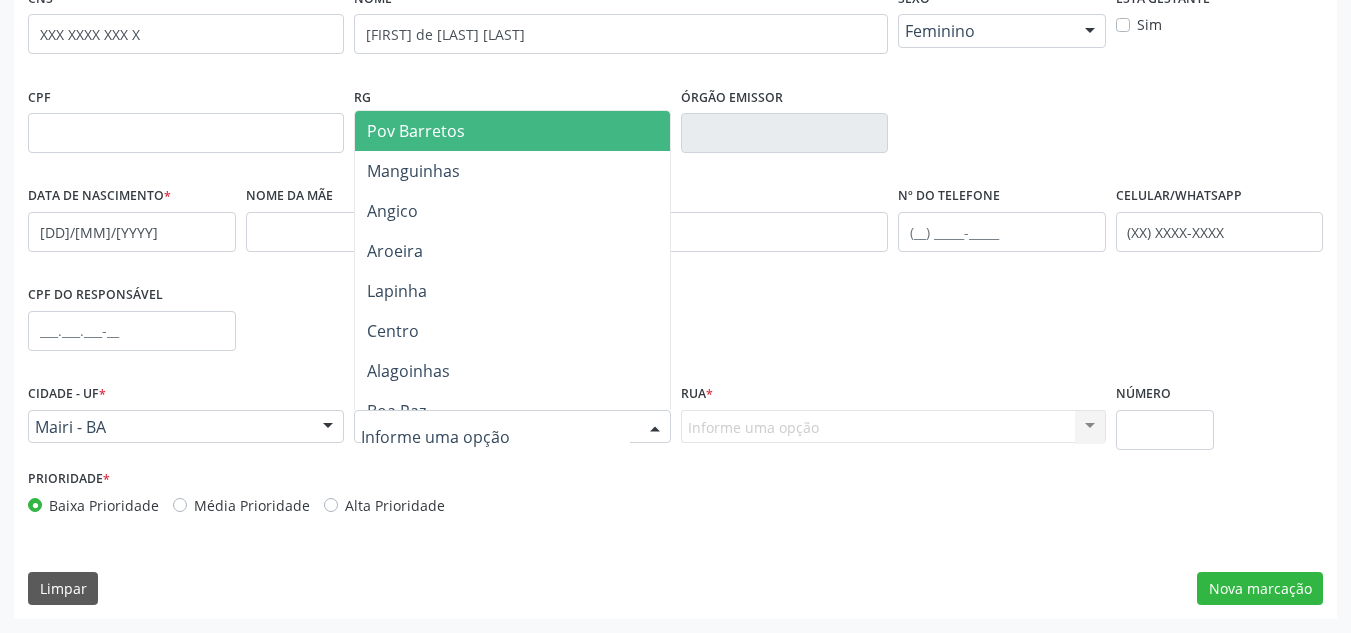 click at bounding box center [655, 428] 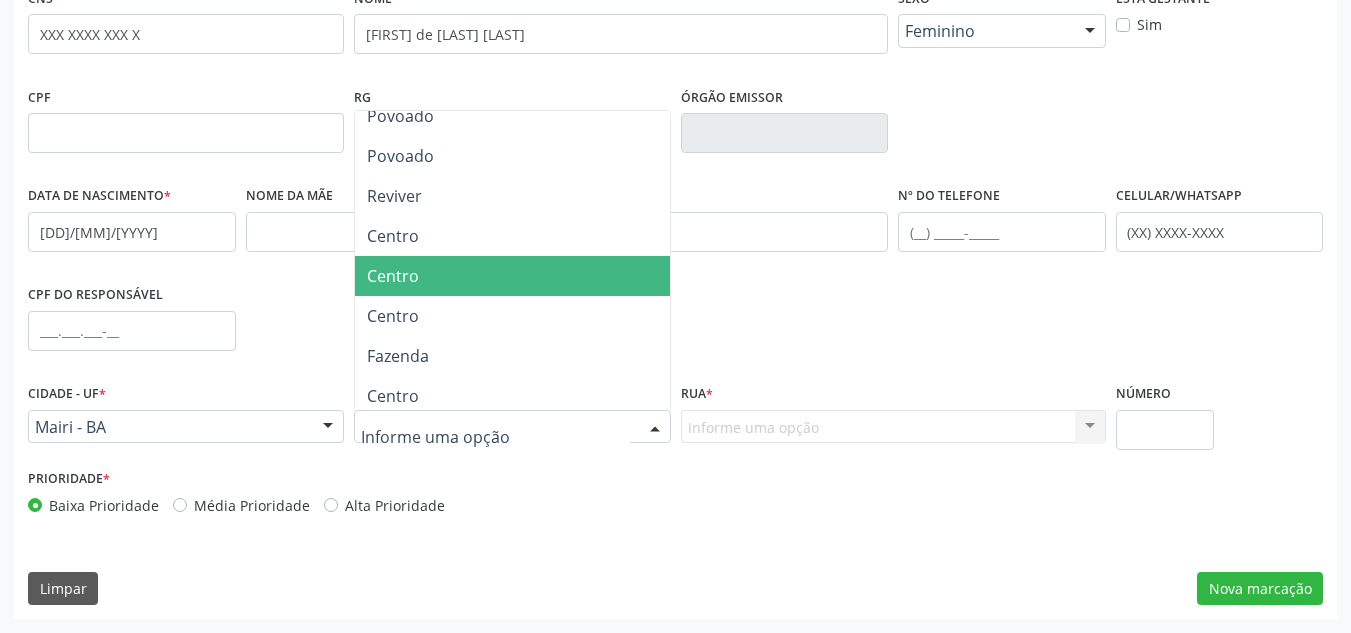 scroll, scrollTop: 1700, scrollLeft: 0, axis: vertical 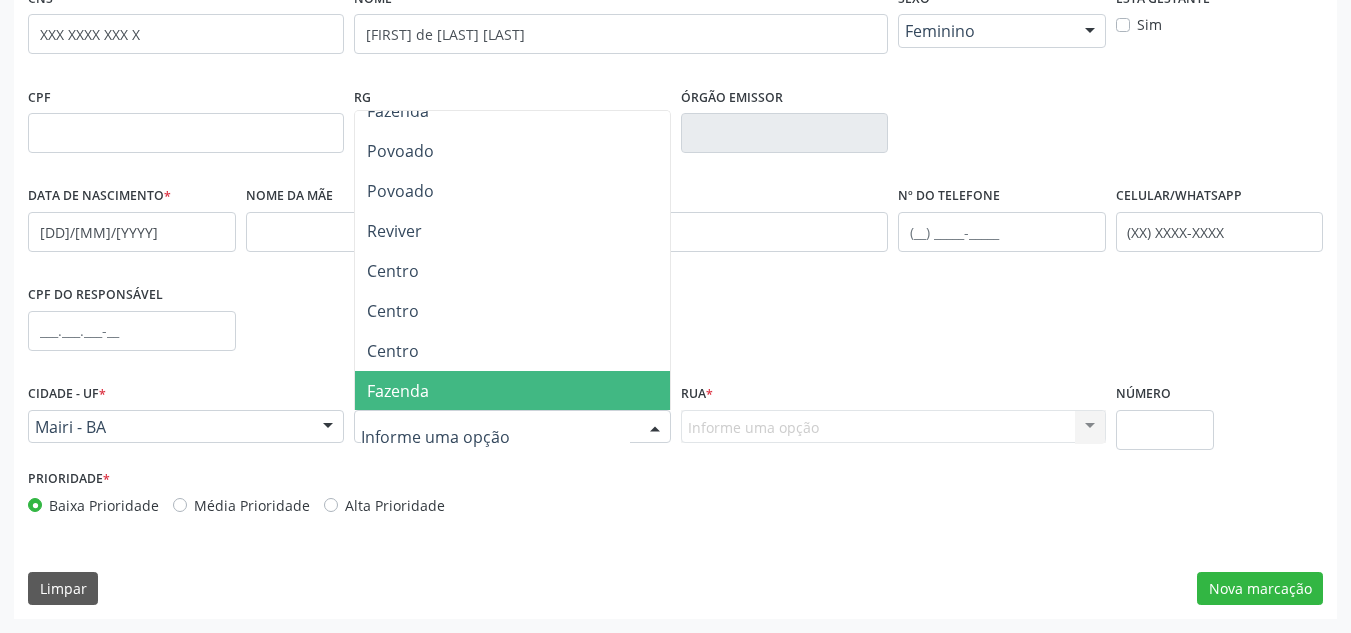 click at bounding box center [495, 437] 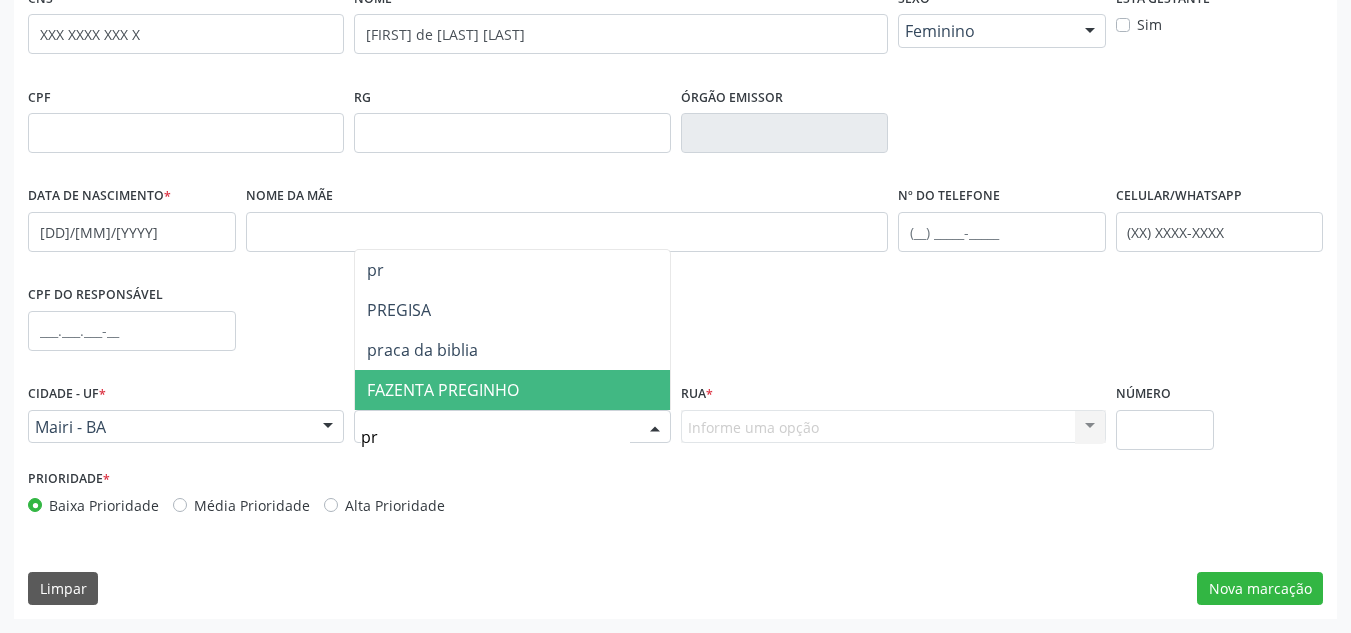 scroll, scrollTop: 0, scrollLeft: 0, axis: both 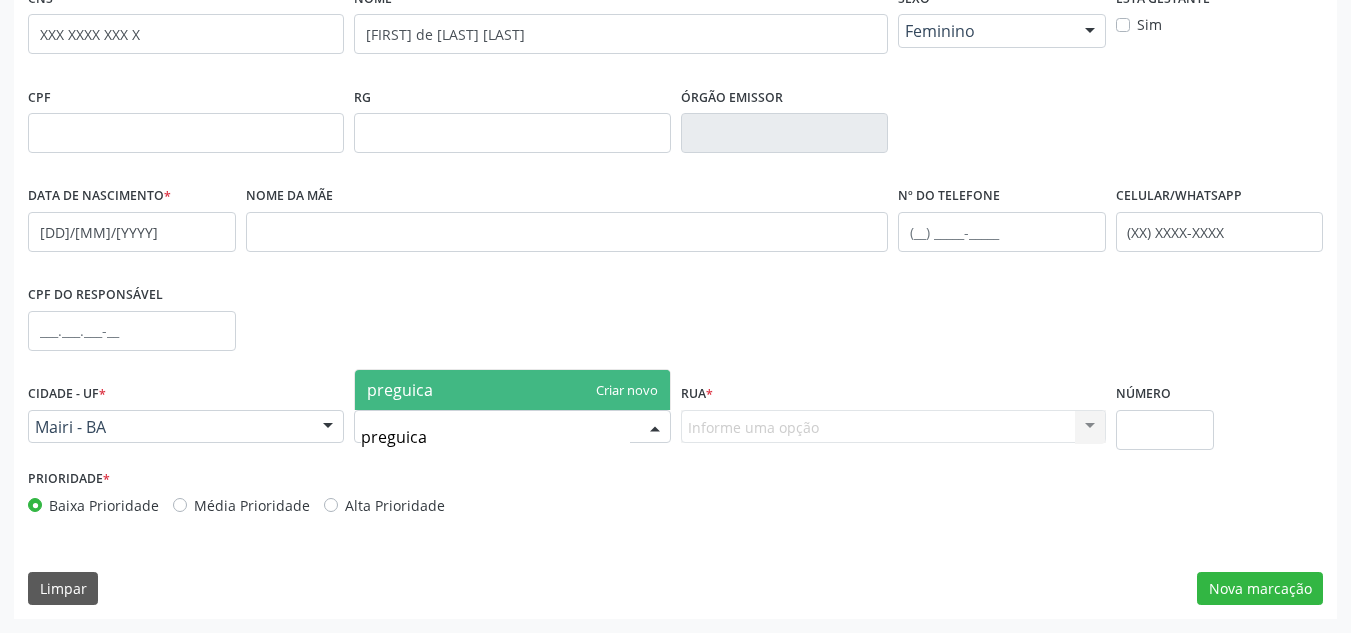 click on "preguica" at bounding box center [512, 390] 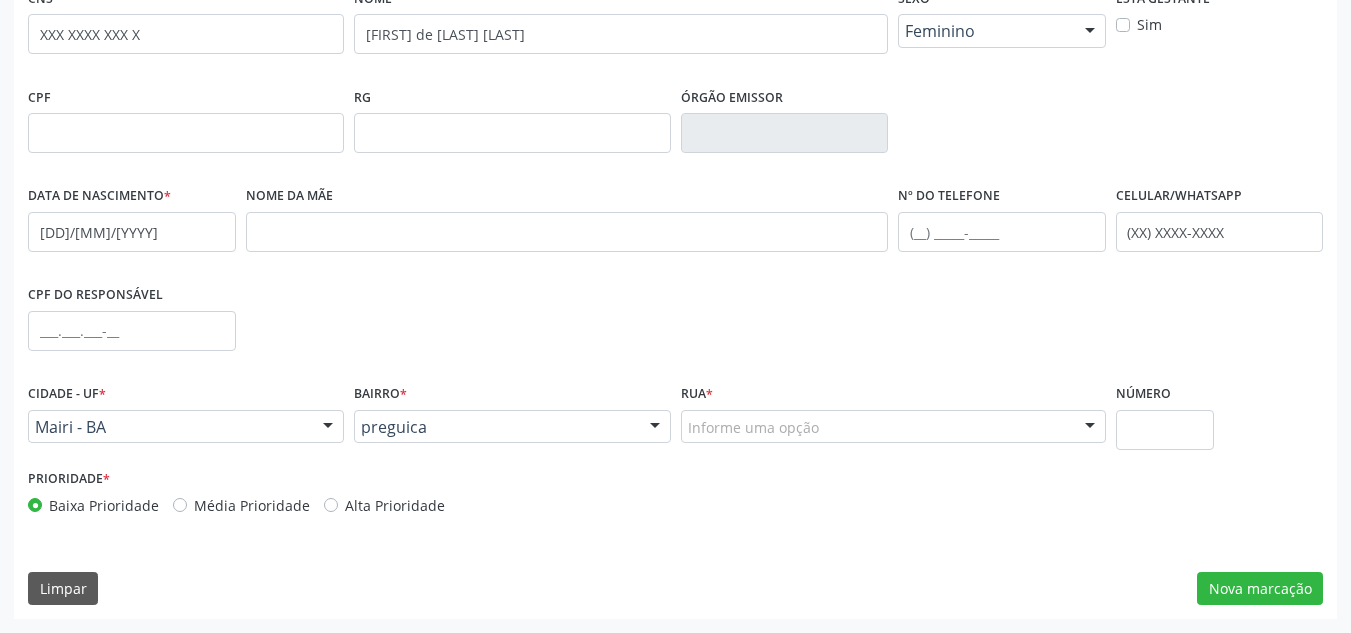 click on "preguica" at bounding box center [512, 427] 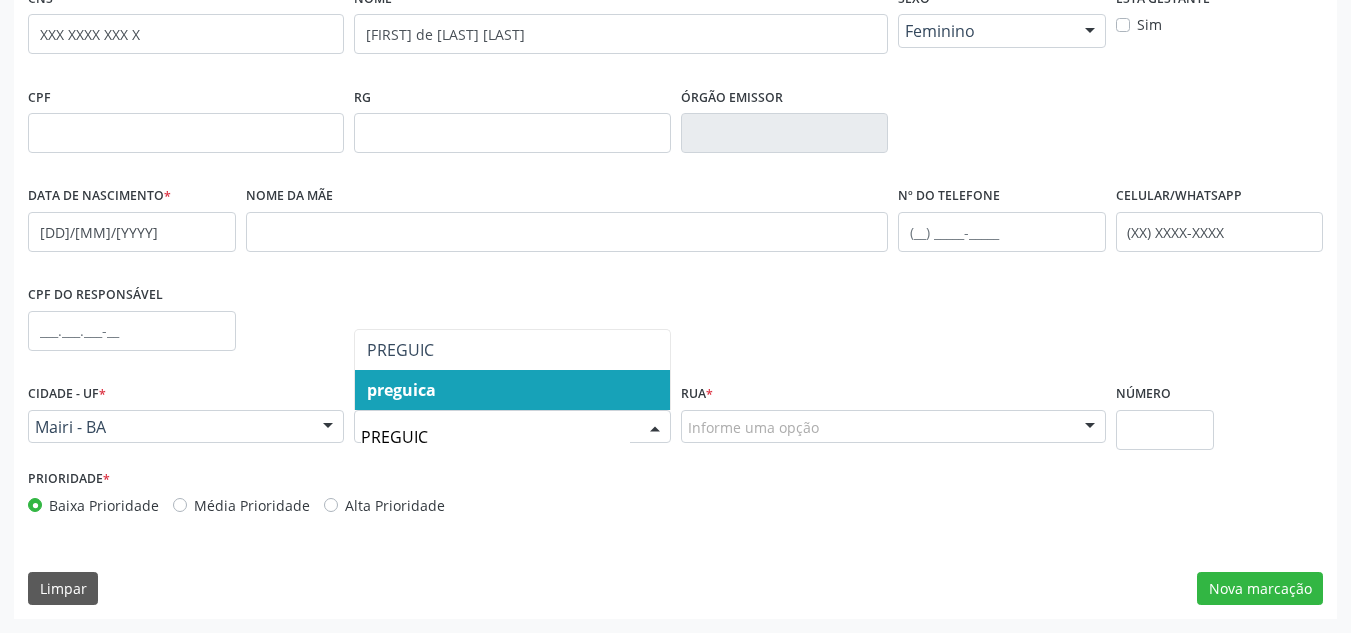 type on "PREGUICA" 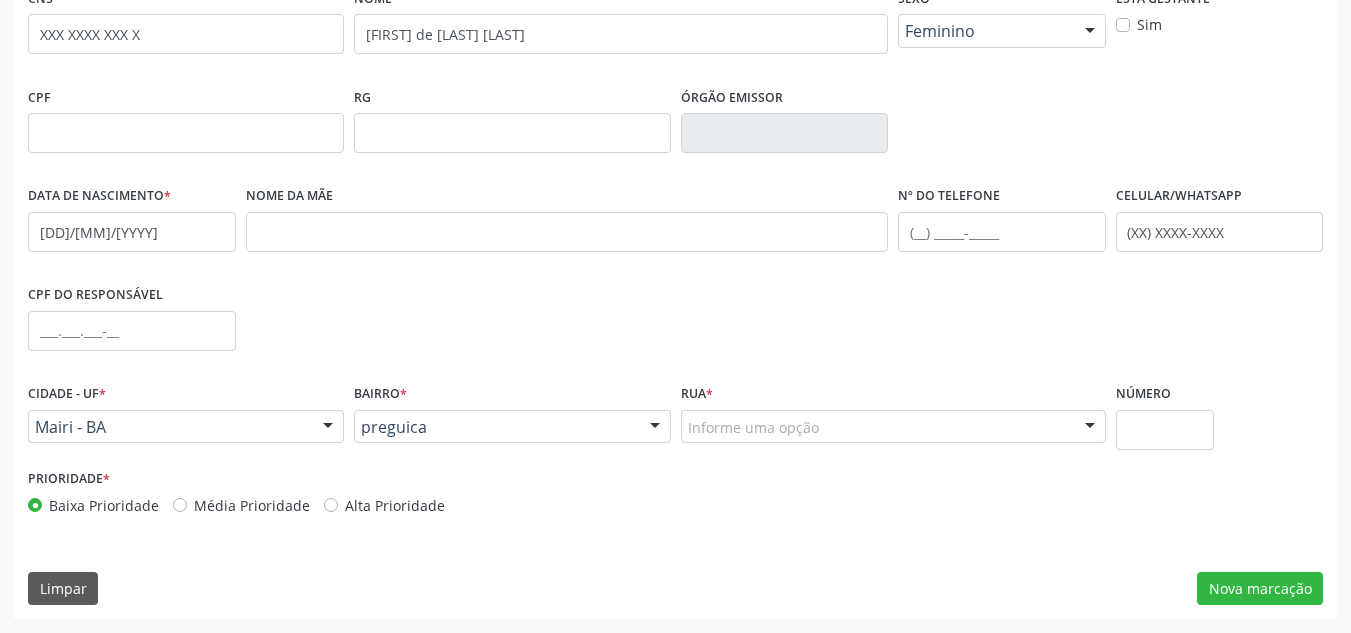 drag, startPoint x: 748, startPoint y: 524, endPoint x: 735, endPoint y: 495, distance: 31.780497 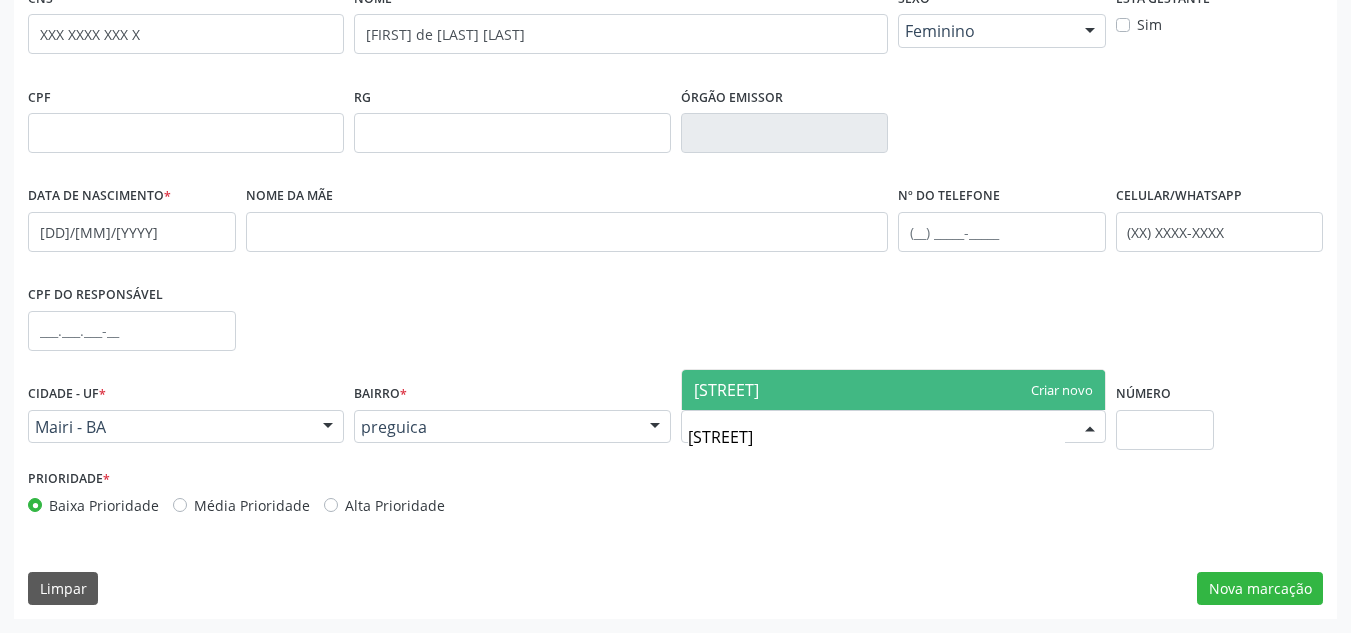 type on "[STREET]" 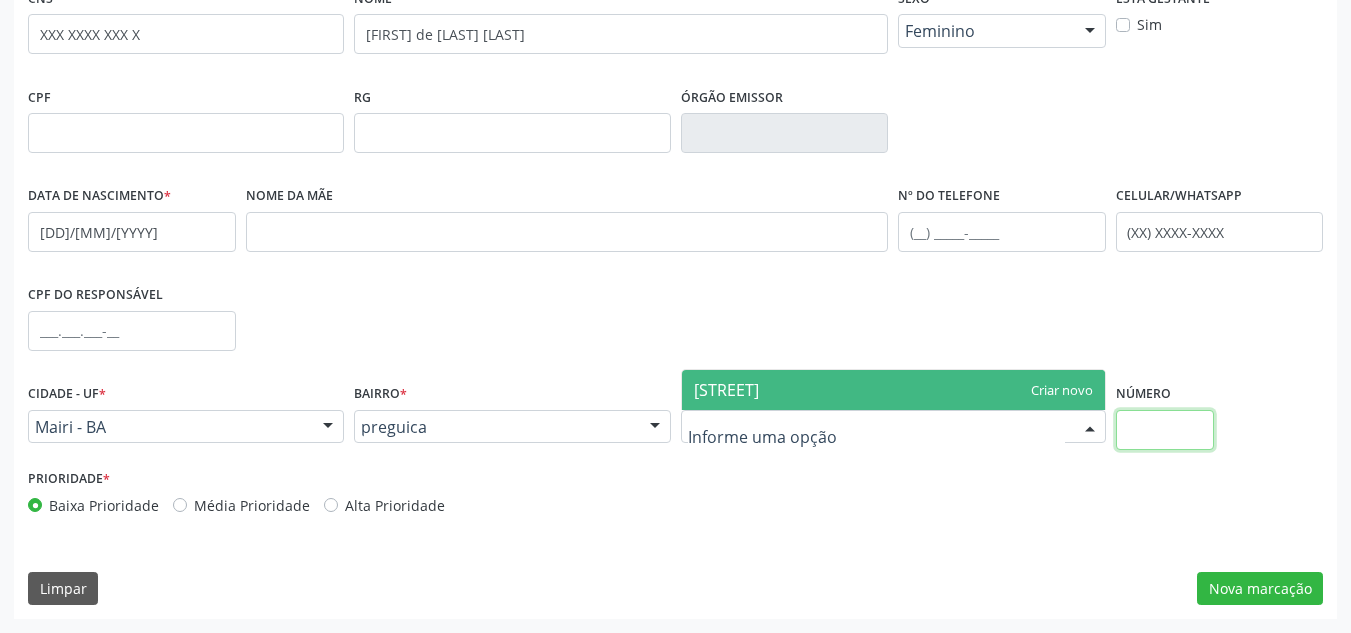 click at bounding box center (1165, 430) 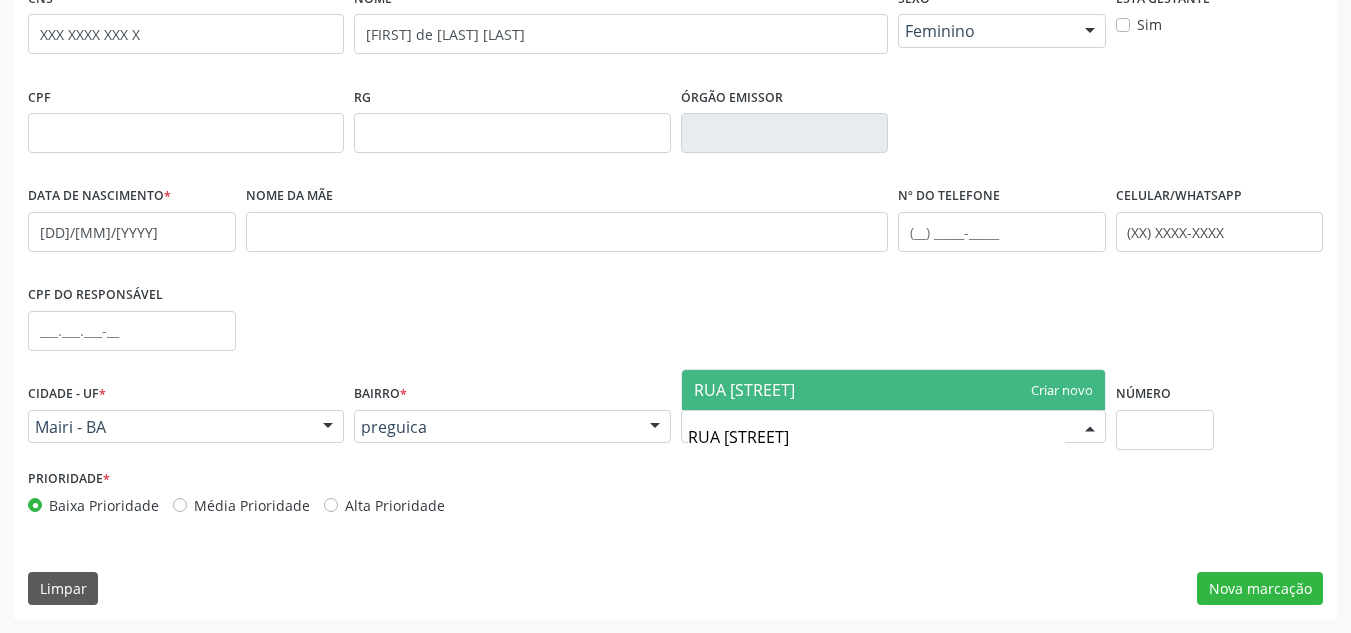 type on "RUA [STREET]" 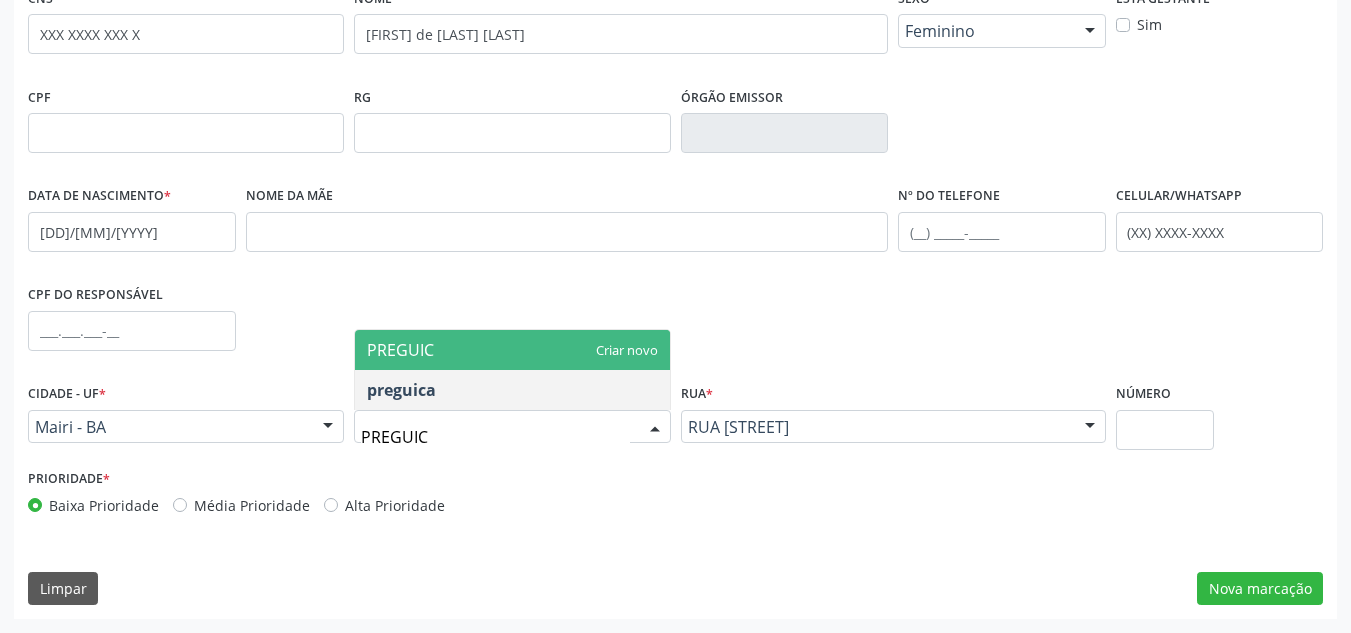 type on "PREGUICA" 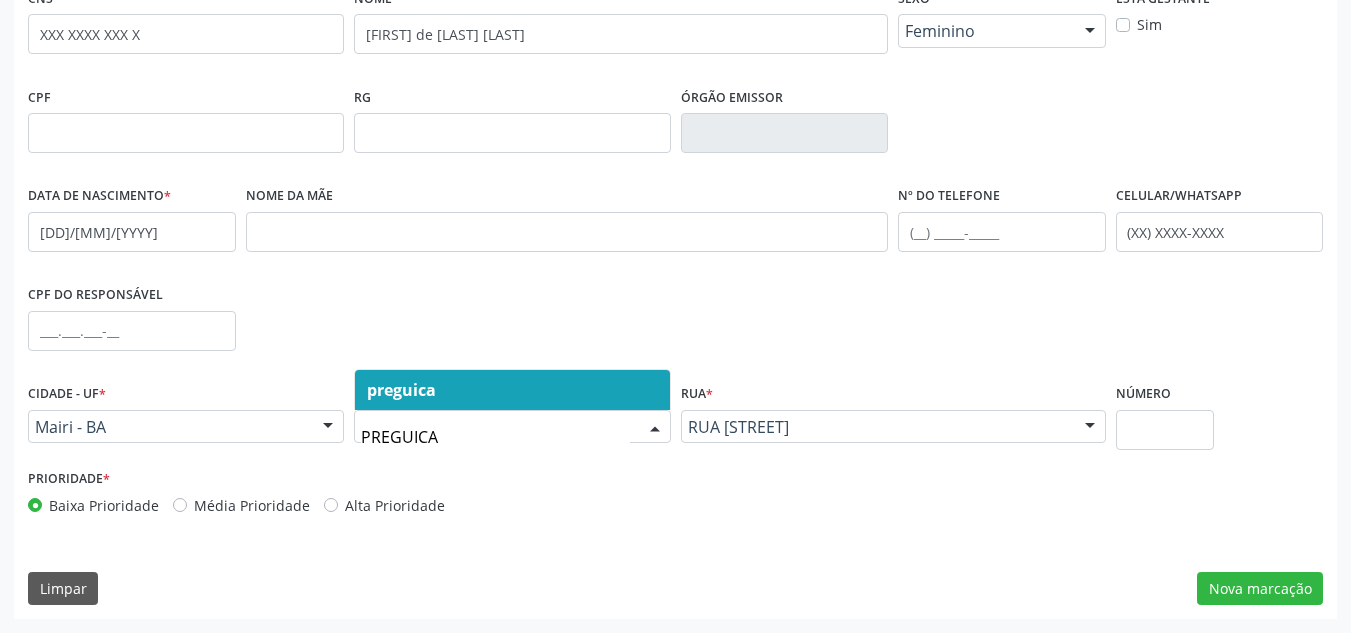 click on "preguica" at bounding box center (401, 390) 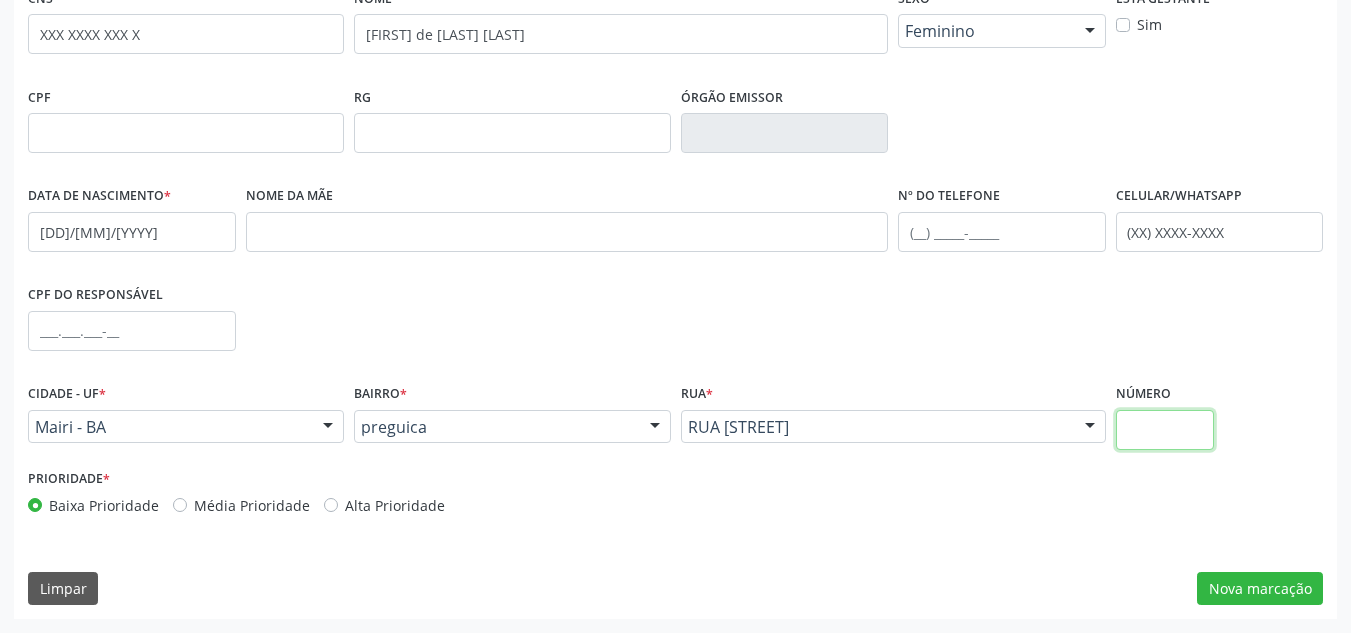 click at bounding box center (1165, 430) 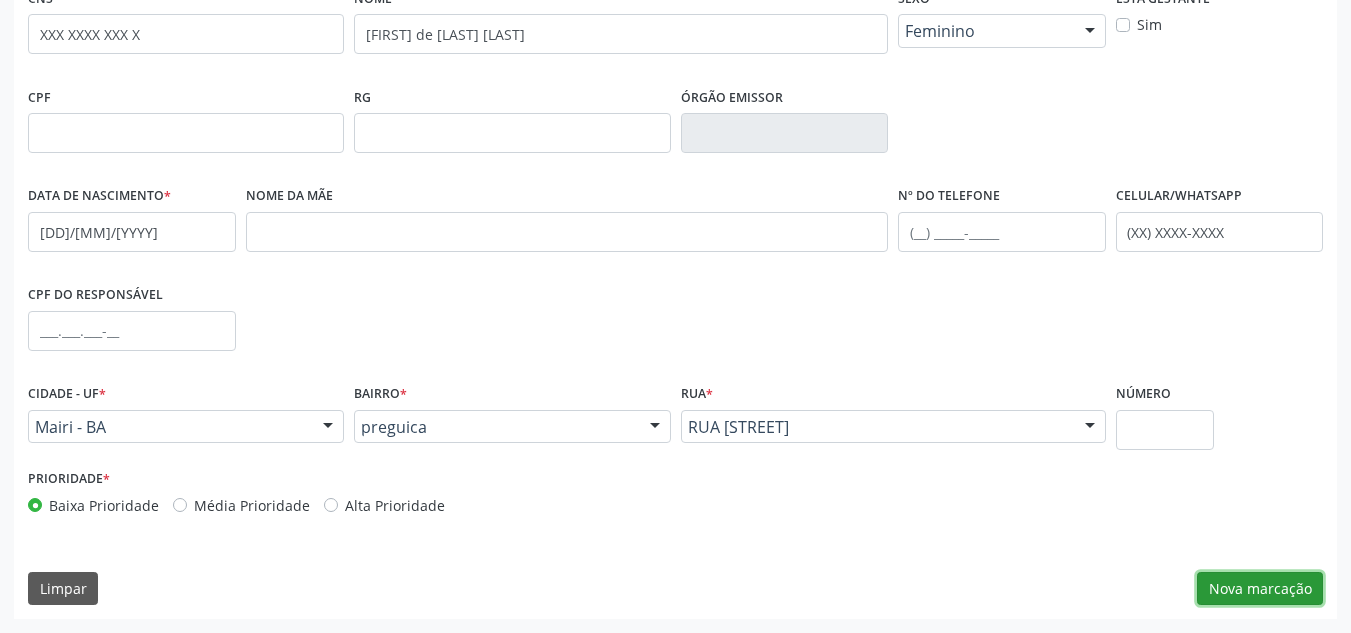 click on "Nova marcação" at bounding box center [1260, 589] 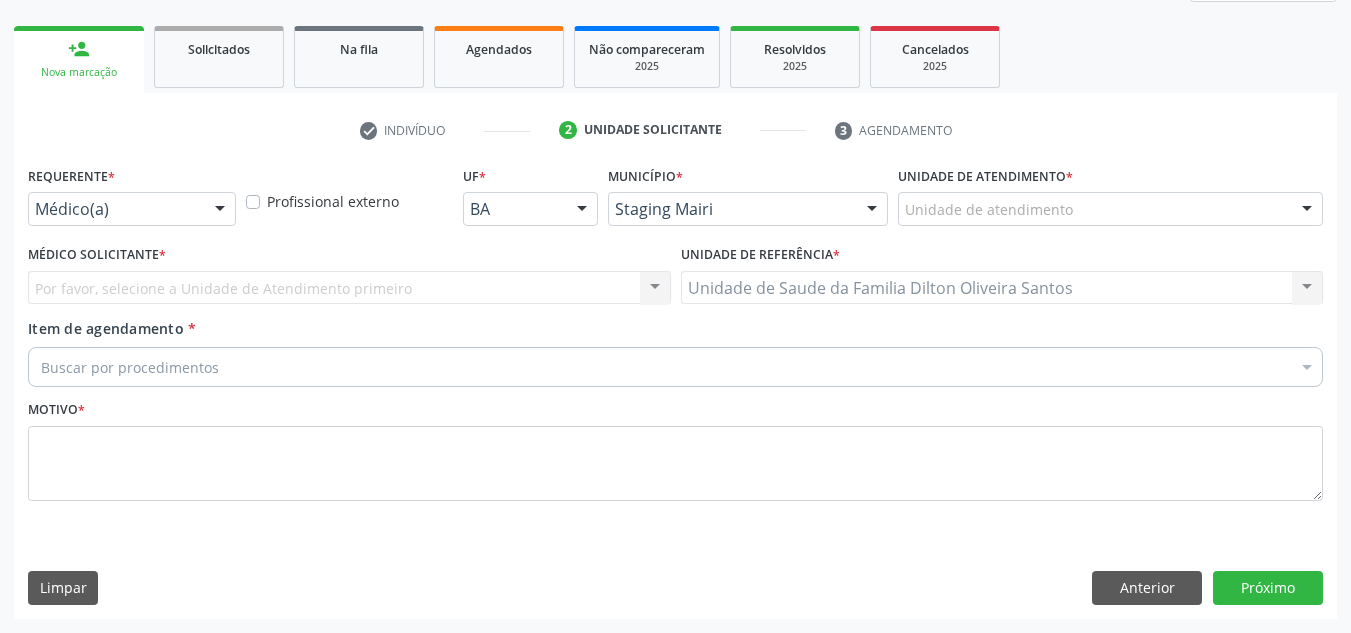 scroll, scrollTop: 201, scrollLeft: 0, axis: vertical 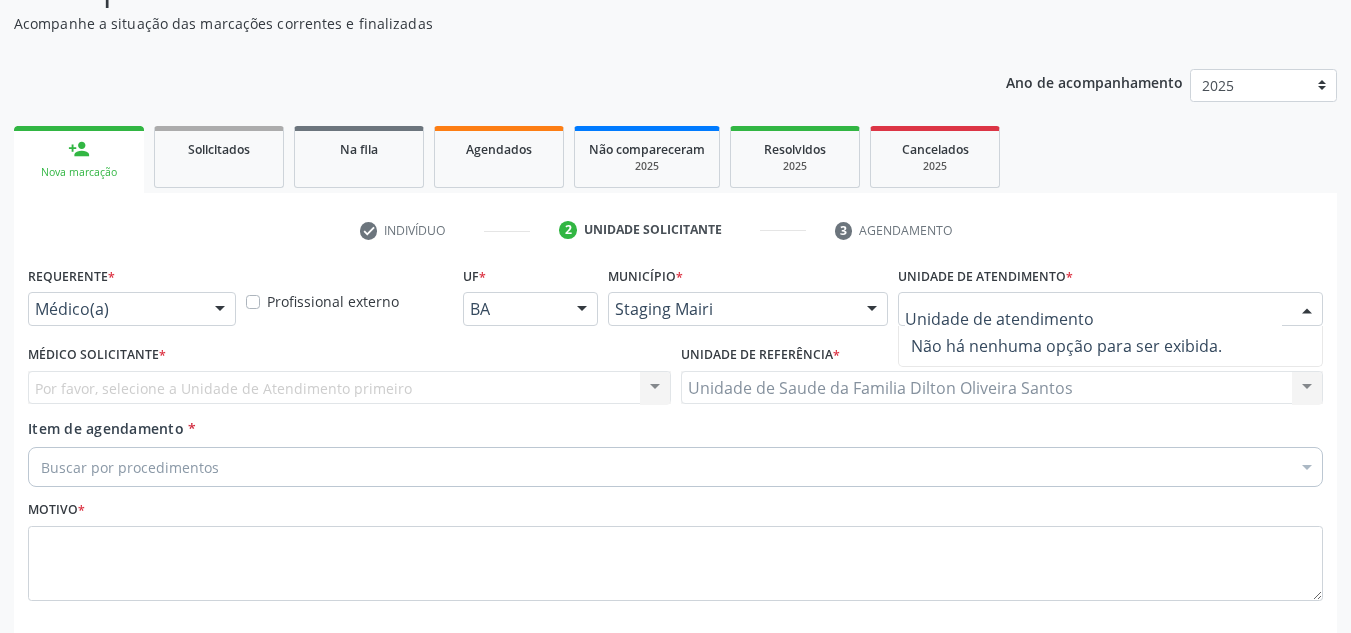 click at bounding box center [1110, 309] 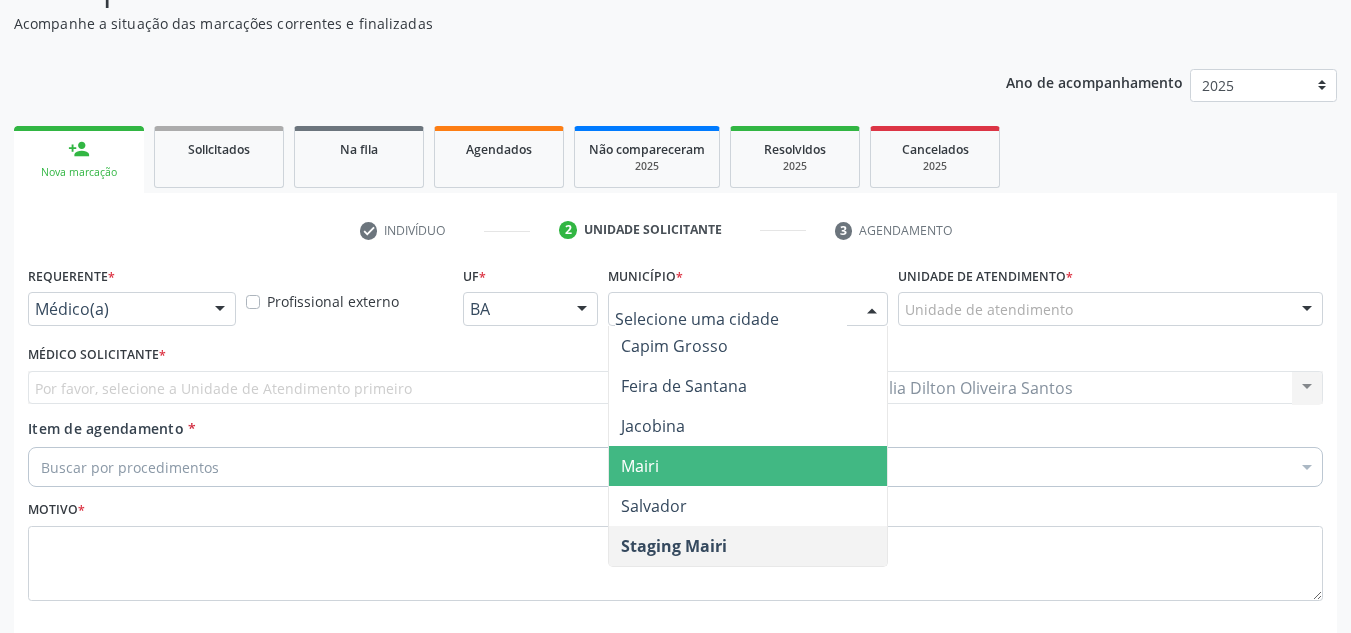 click on "Mairi" at bounding box center [640, 466] 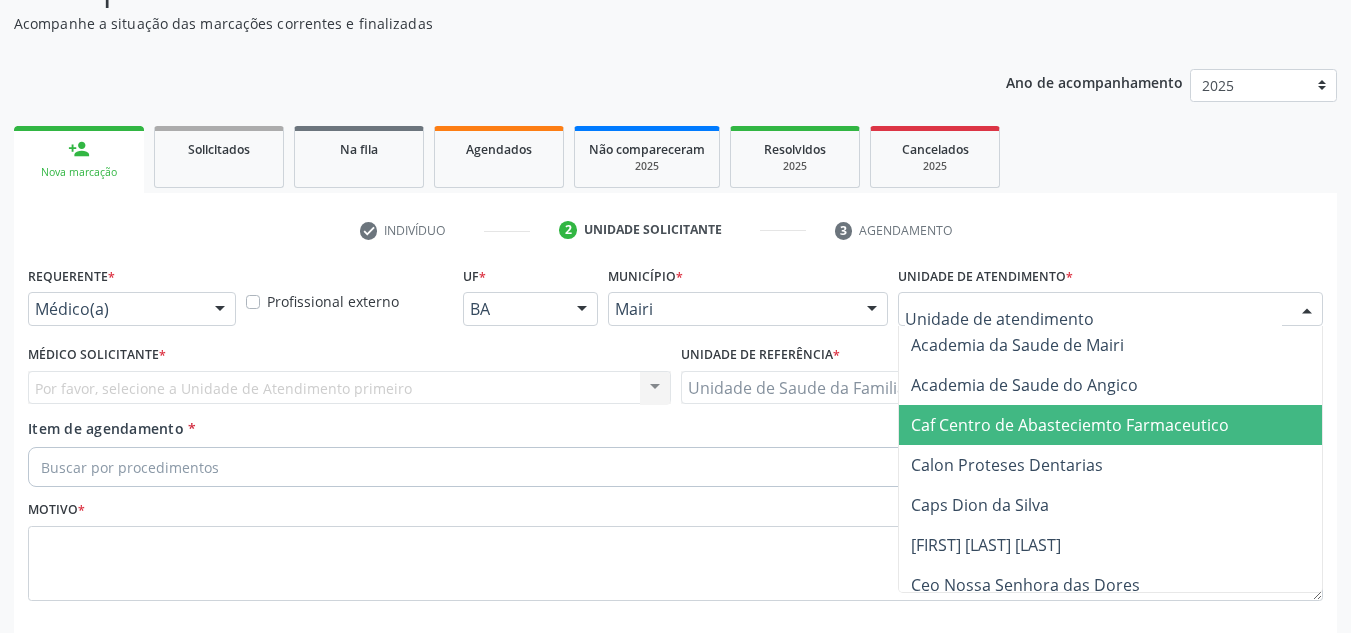 scroll, scrollTop: 0, scrollLeft: 0, axis: both 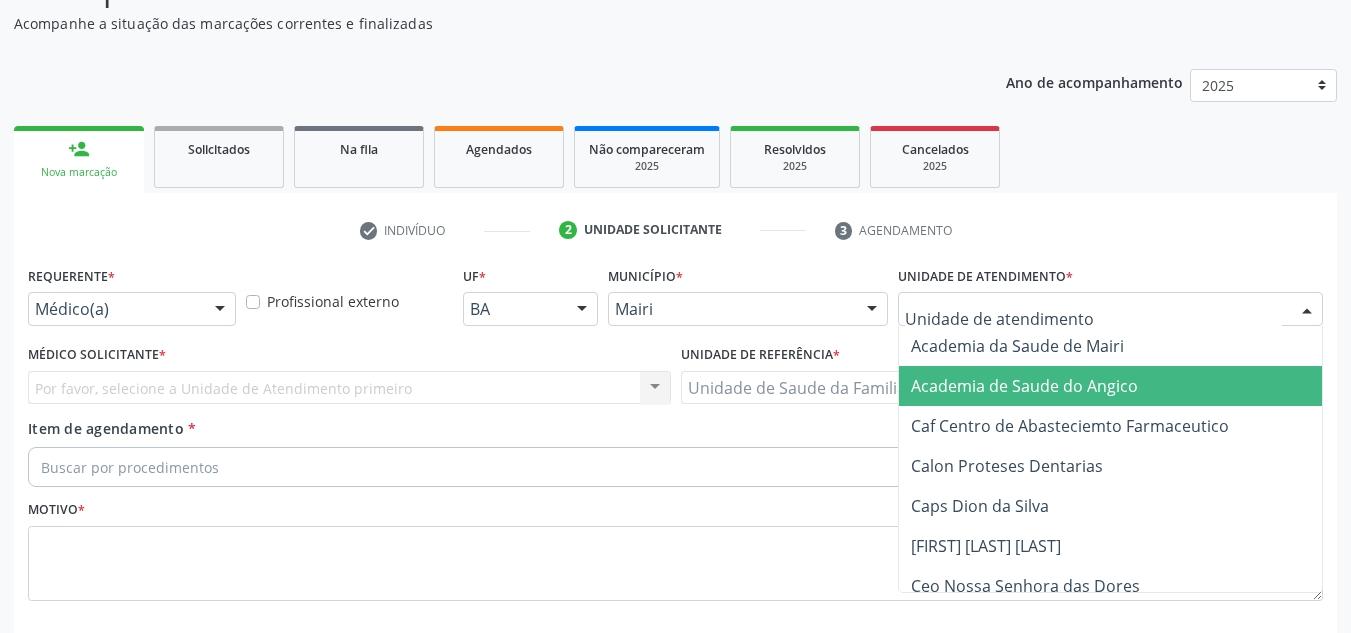 click on "check
Indivíduo
2
Unidade solicitante
3
Agendamento
CNS
*
XXX XXXX XXX X       none
Nome
*
[FIRST] de [LAST] [LAST]
Sexo
*
Feminino         Masculino   Feminino
Nenhum resultado encontrado para: "   "
Não há nenhuma opção para ser exibida.
Está gestante
Sim
CPF
RG
Órgão emissor
Data de nascimento
*
[DD]/[MM]/[YYYY]
Nome da mãe
Nº do Telefone
Celular/WhatsApp
(XX) XXXX-XXXX
CPF do responsável
Cidade - UF
*
[CITY] - [STATE]         [CITY] - [STATE]
Nenhum resultado encontrado para: "   "
Nenhuma opção encontrada
Bairro
*" at bounding box center (675, 456) 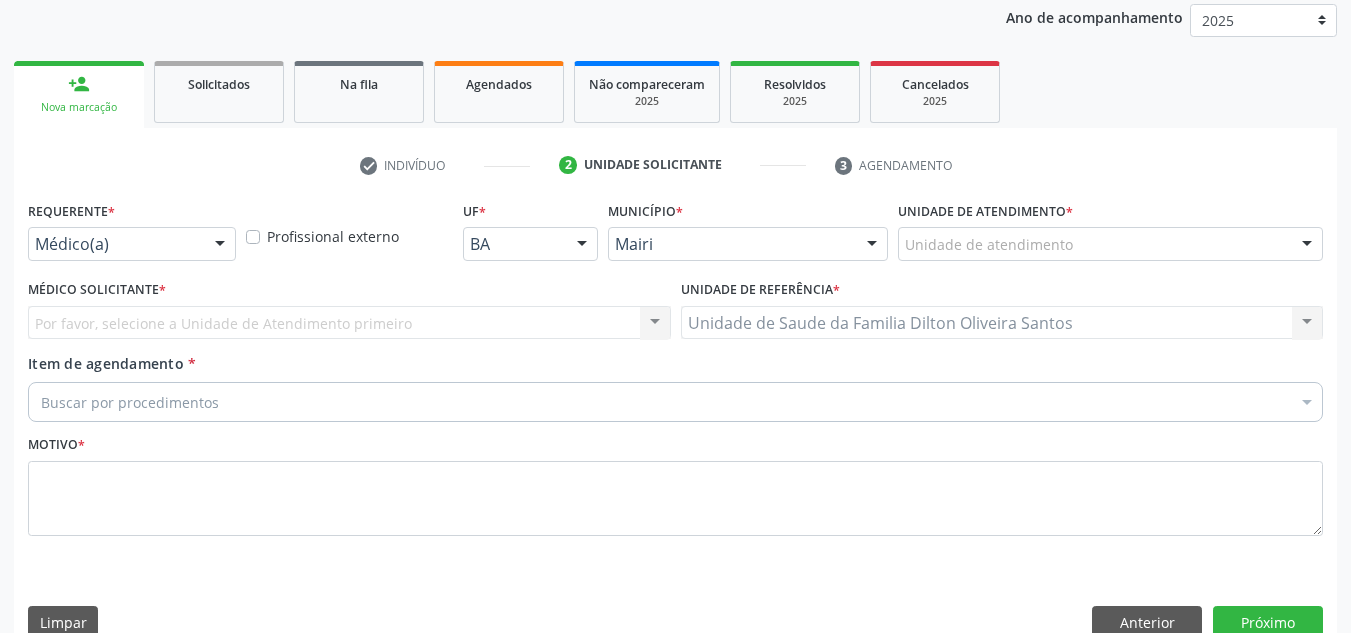 scroll, scrollTop: 301, scrollLeft: 0, axis: vertical 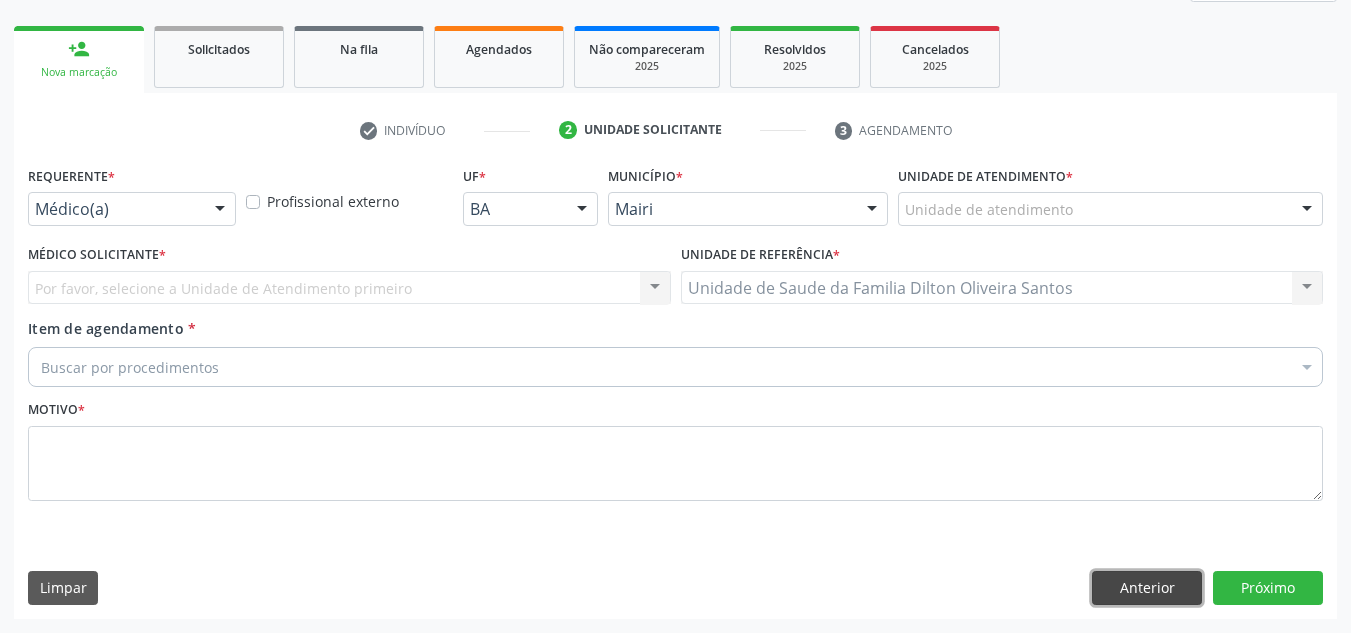 click on "Anterior" at bounding box center [1147, 588] 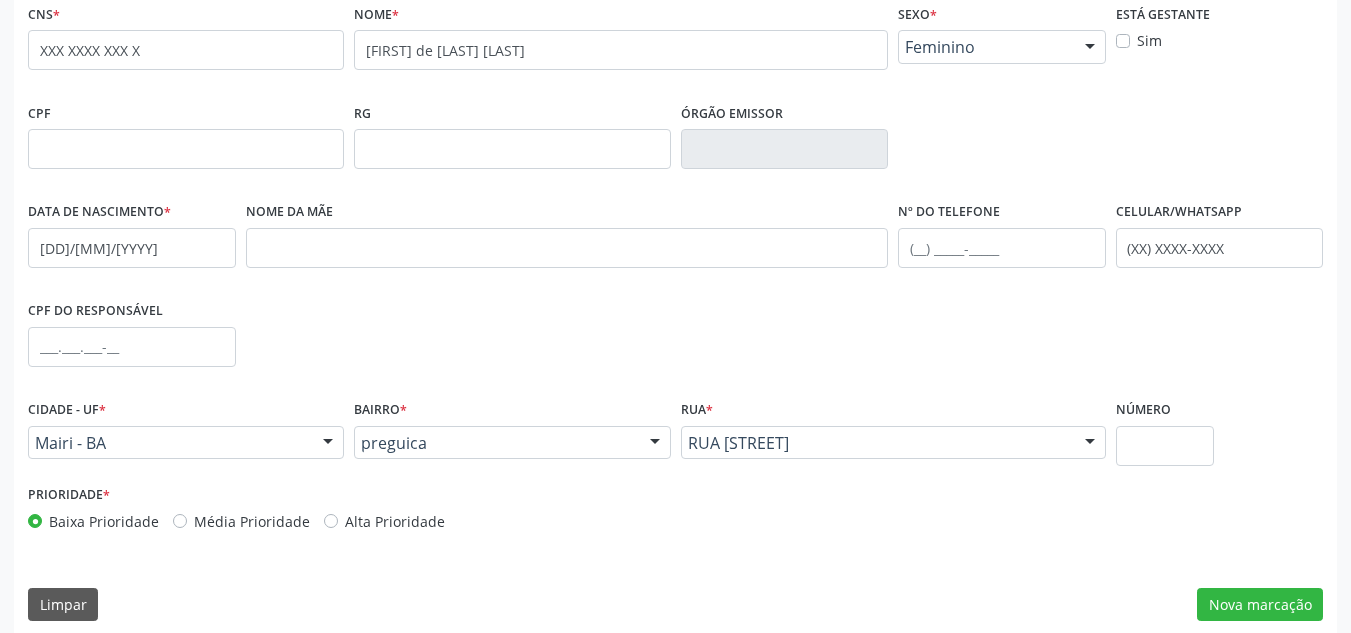 scroll, scrollTop: 479, scrollLeft: 0, axis: vertical 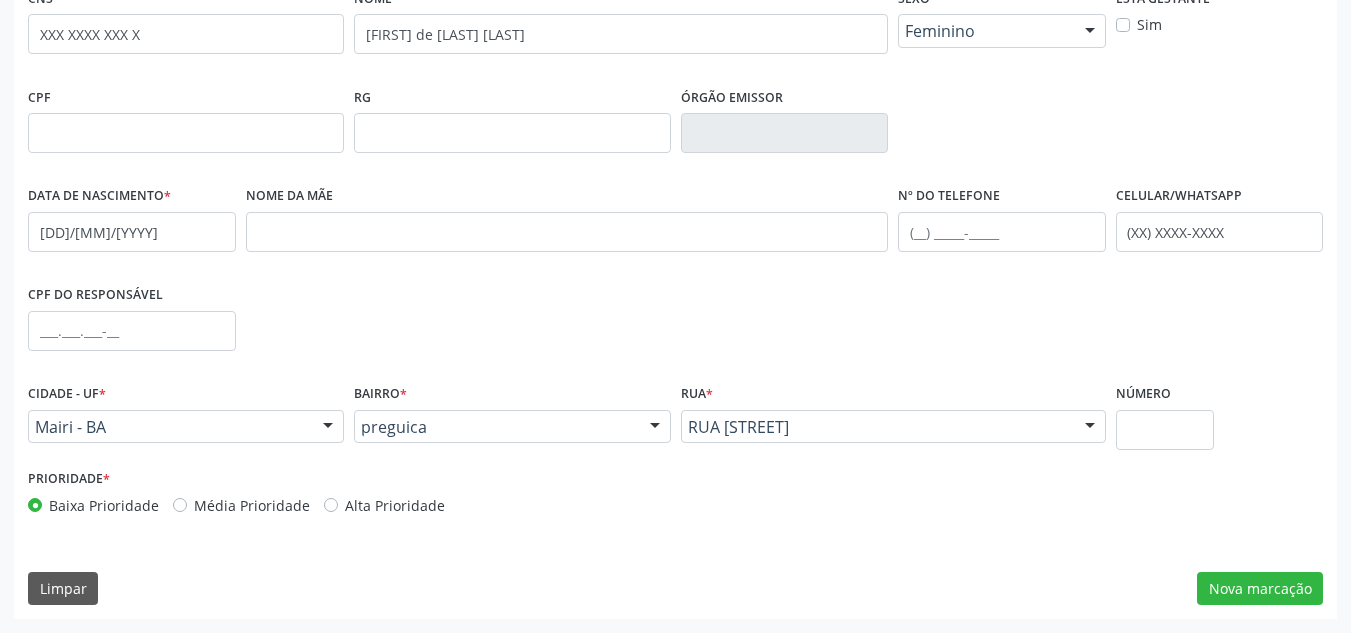 click on "Média Prioridade" at bounding box center (252, 505) 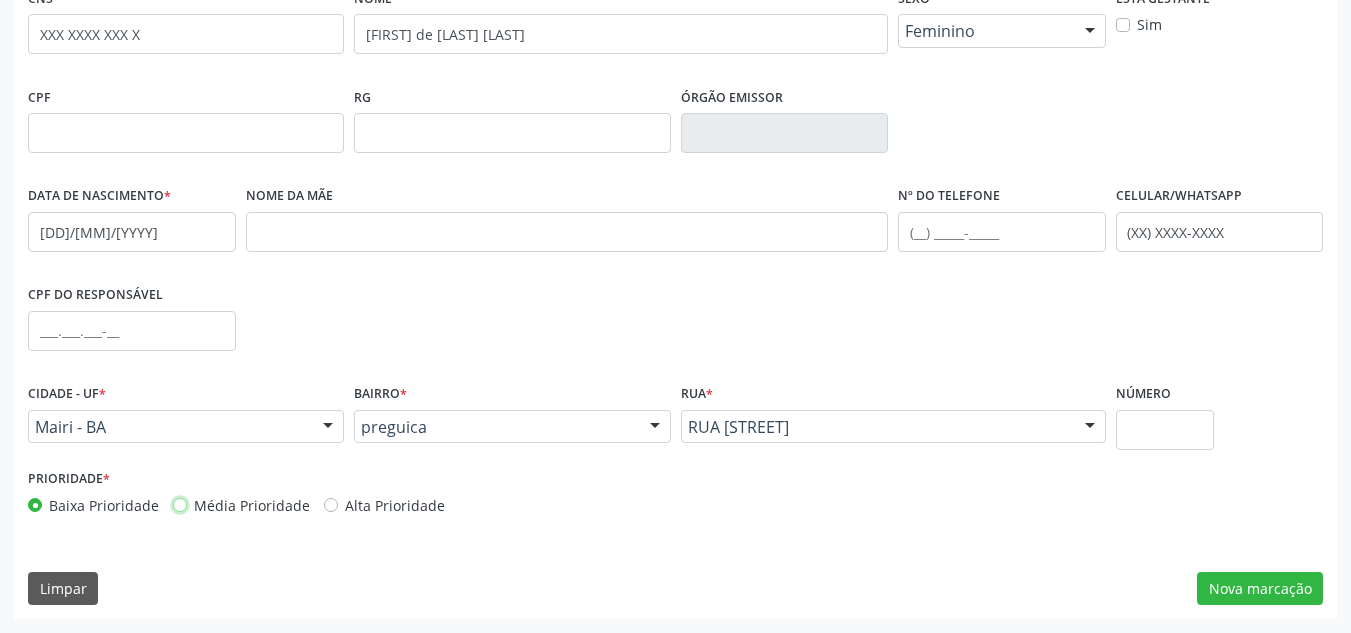 radio on "true" 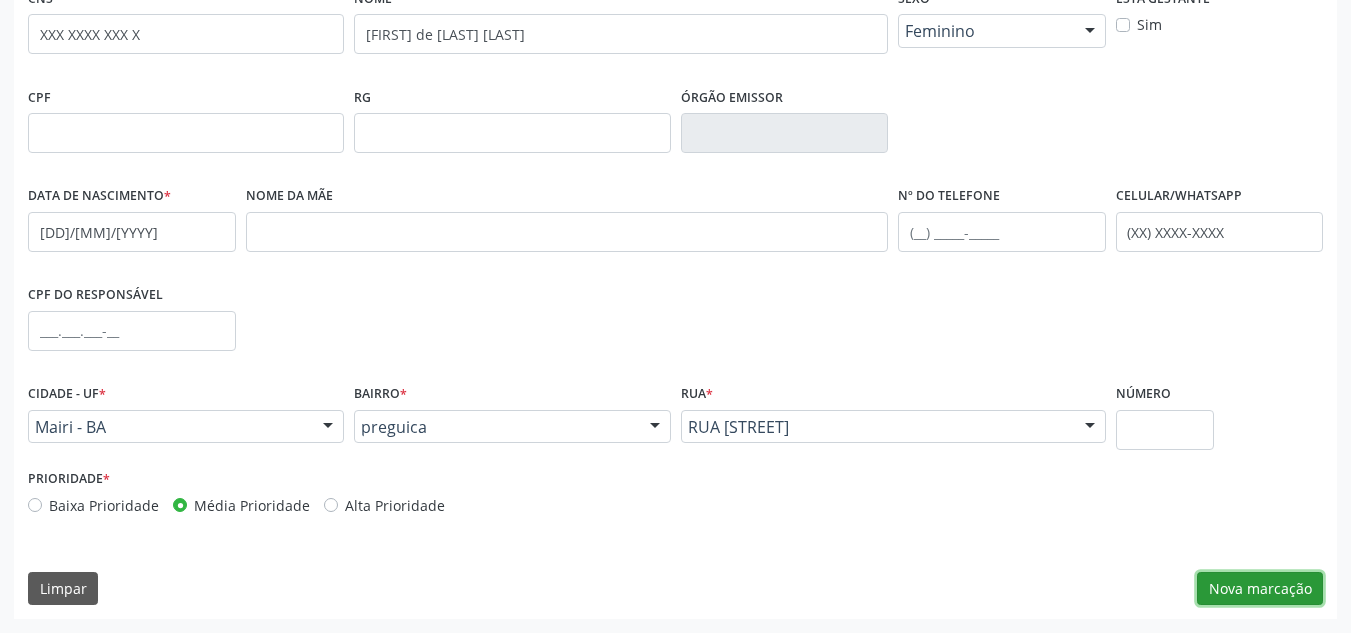 click on "Nova marcação" at bounding box center (1260, 589) 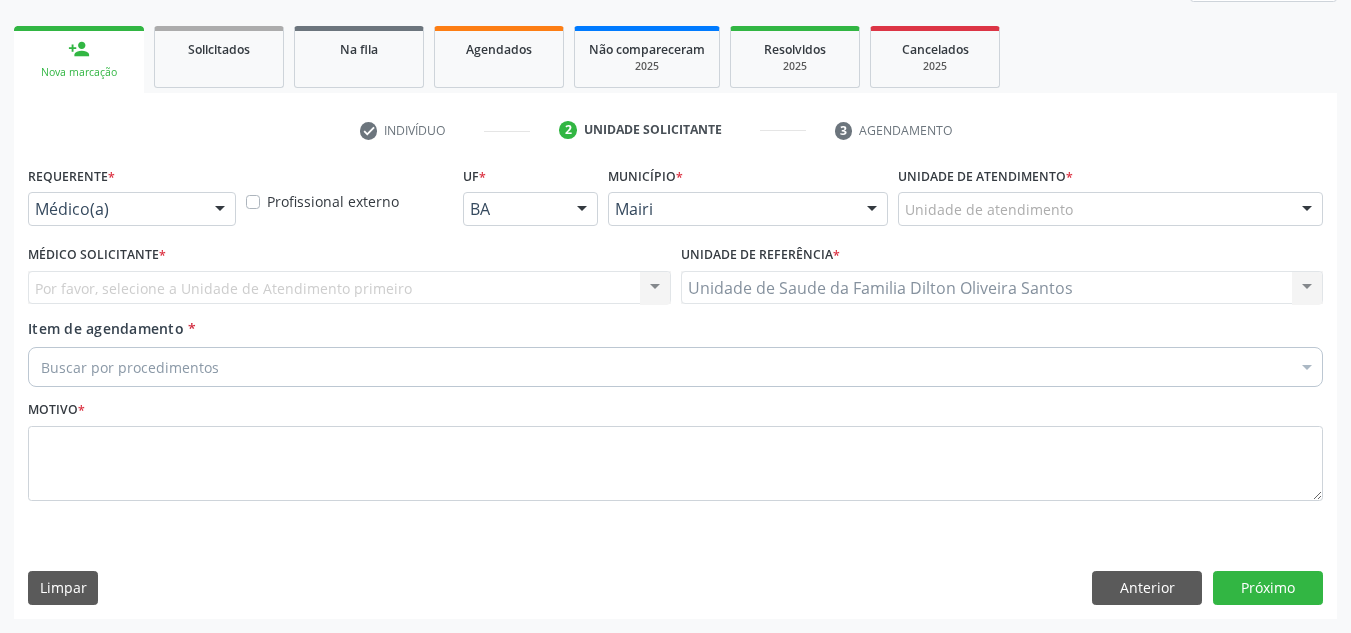 scroll, scrollTop: 301, scrollLeft: 0, axis: vertical 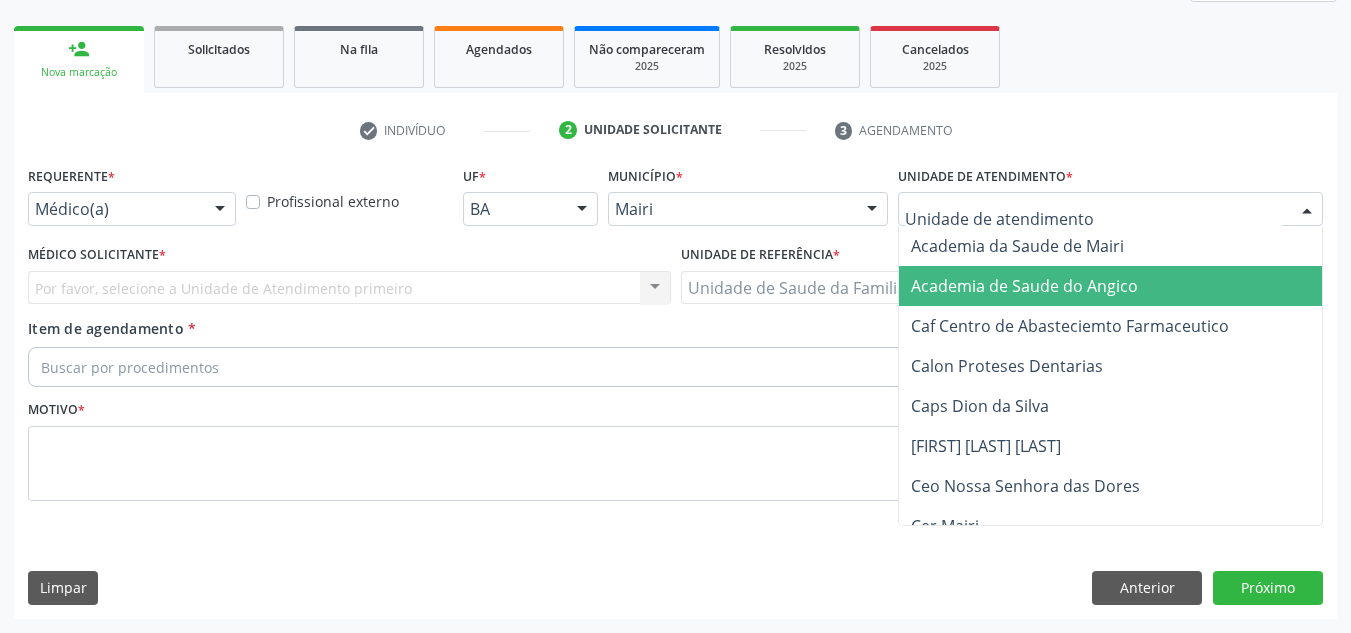click at bounding box center [1307, 210] 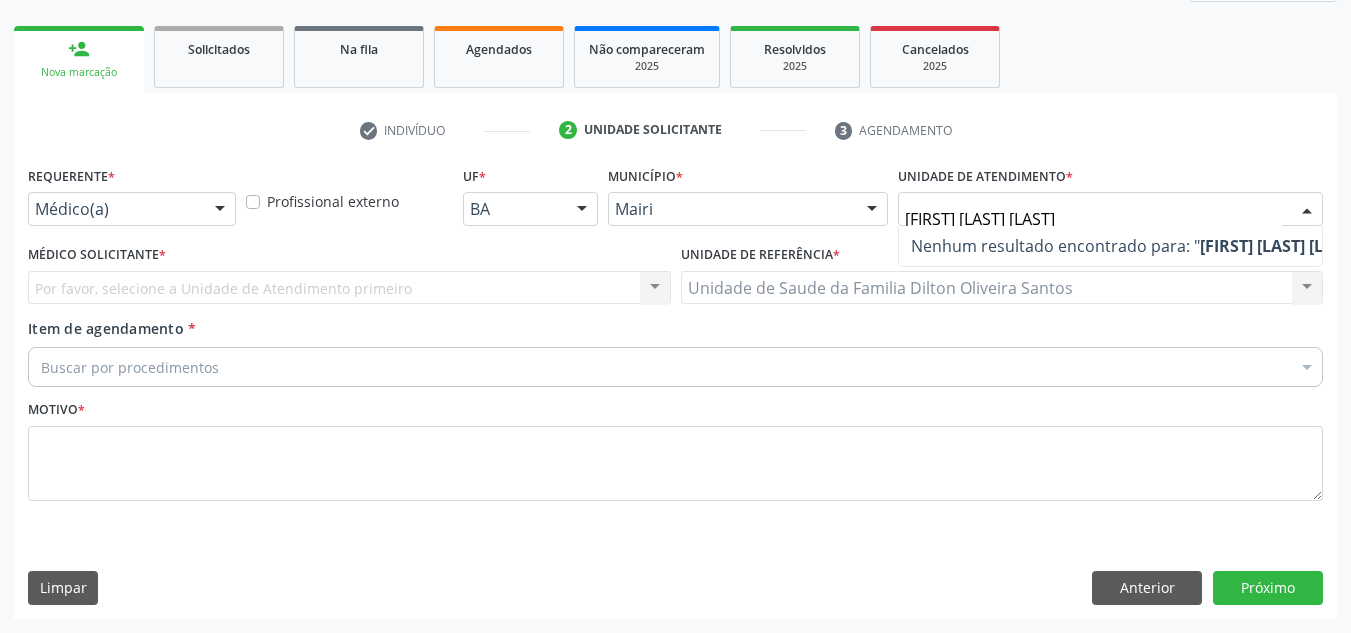 type on "[FIRST] [LAST] [LAST] [NUMBER]" 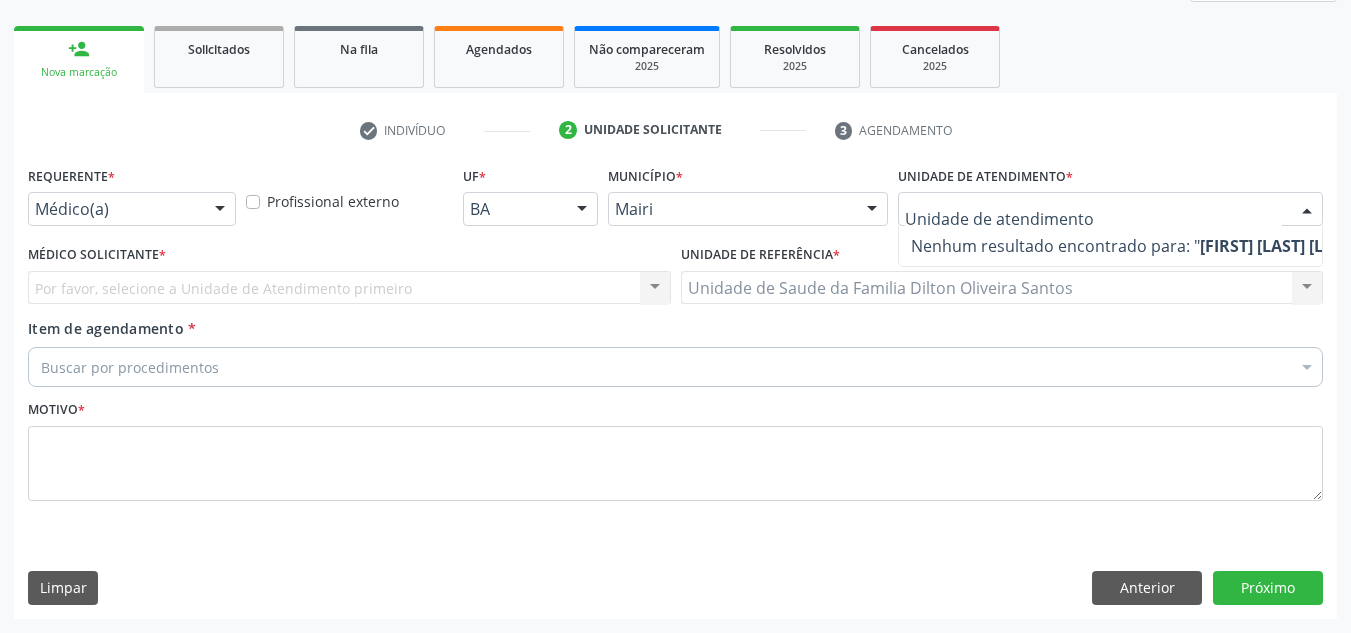click at bounding box center (220, 210) 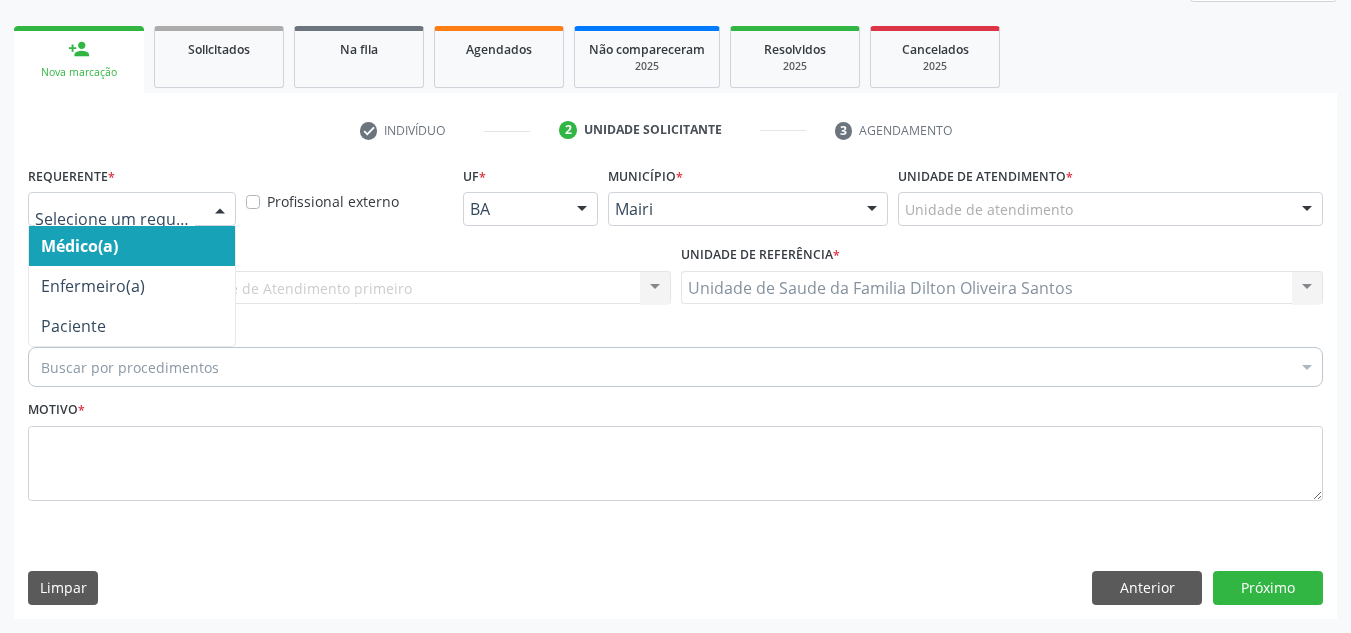 click on "Médico(a)" at bounding box center (132, 246) 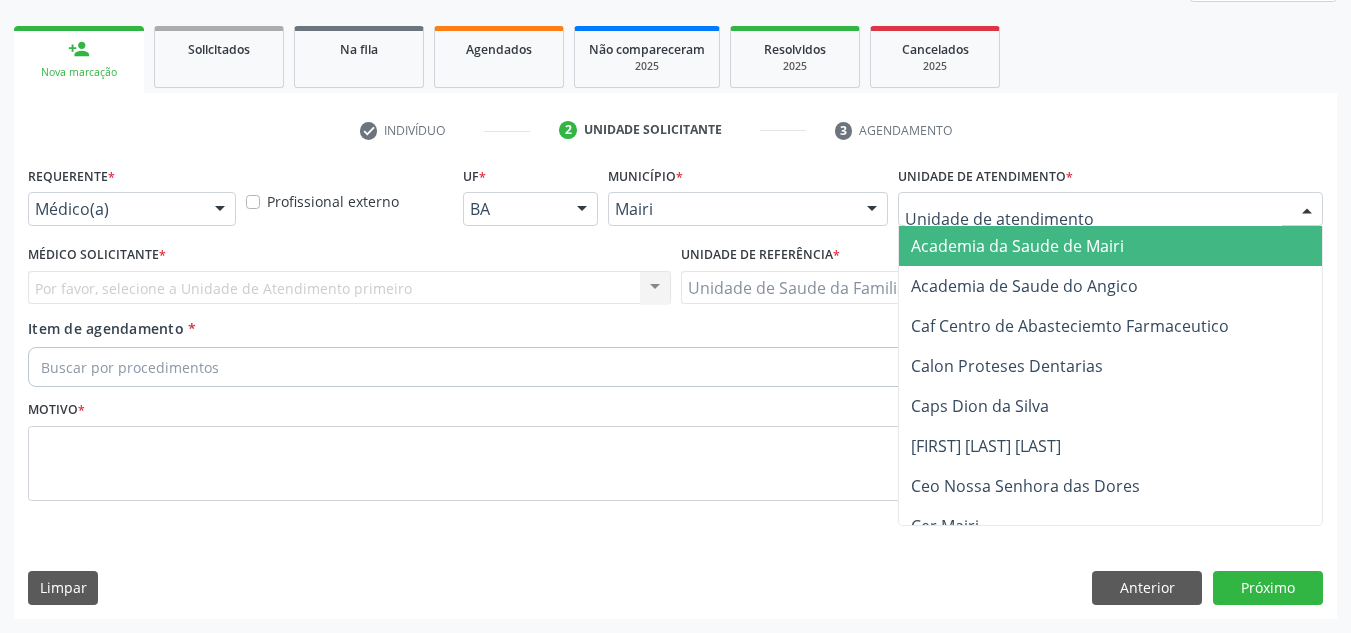 click at bounding box center (1307, 210) 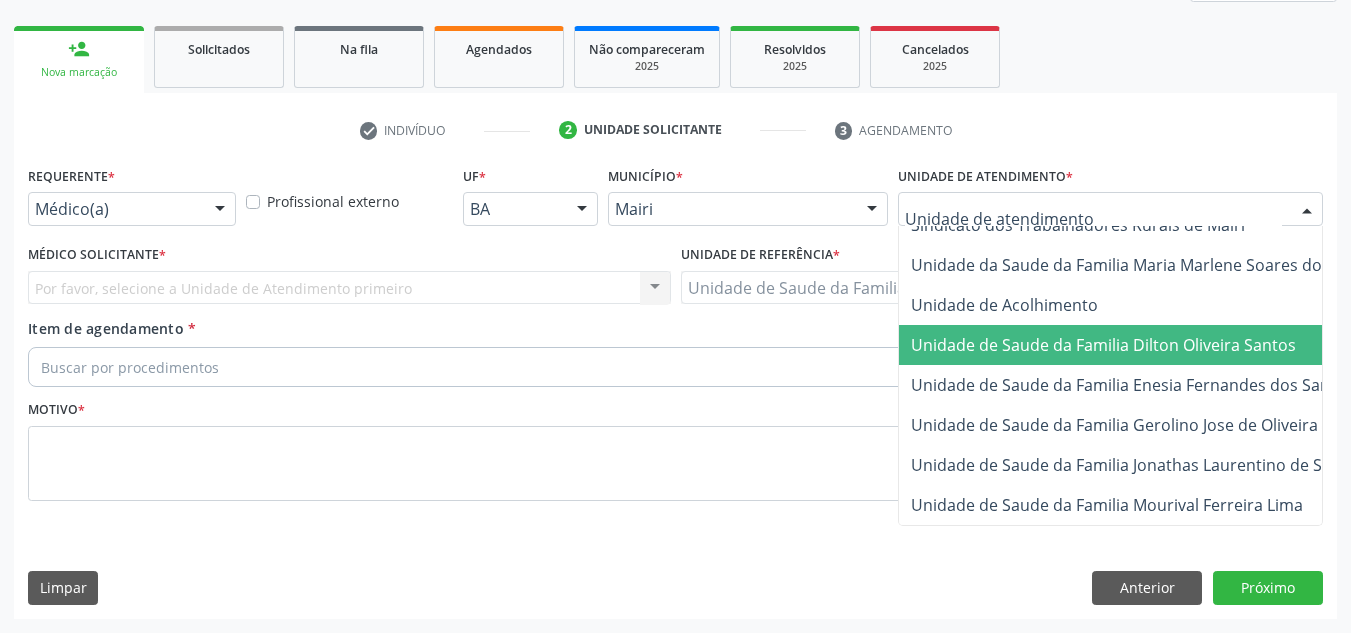 scroll, scrollTop: 1436, scrollLeft: 0, axis: vertical 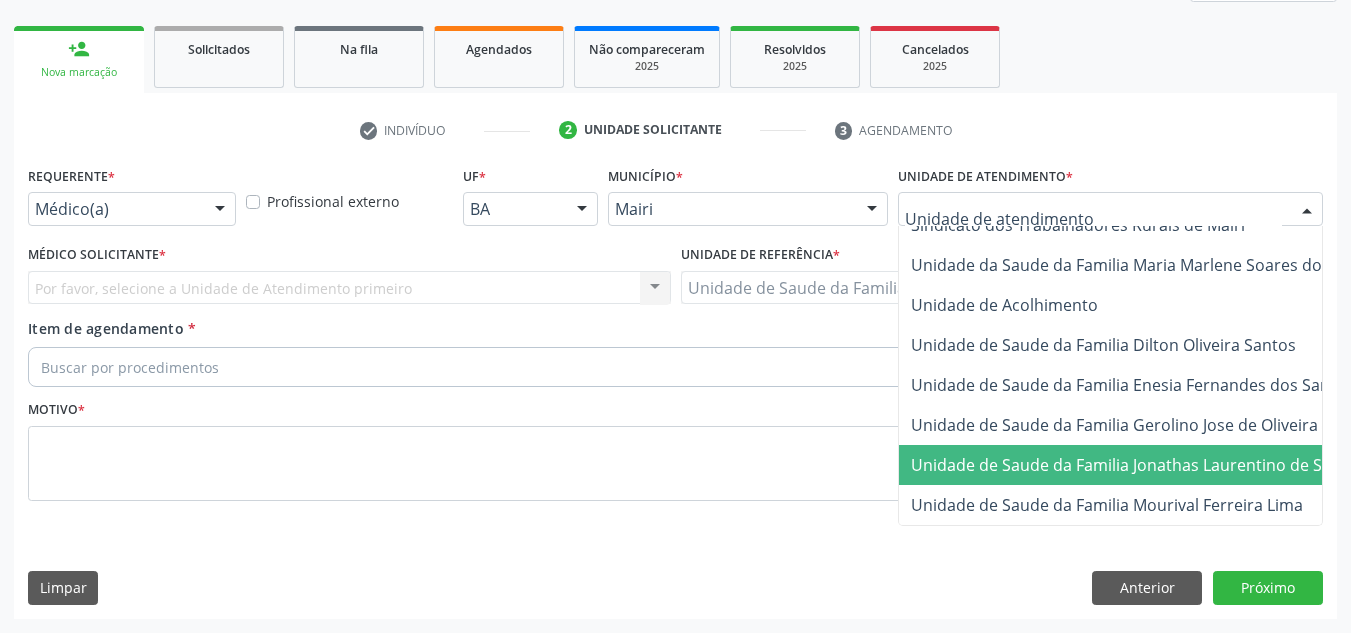 click on "Unidade de Saude da Familia Jonathas Laurentino de Santana" at bounding box center [1143, 465] 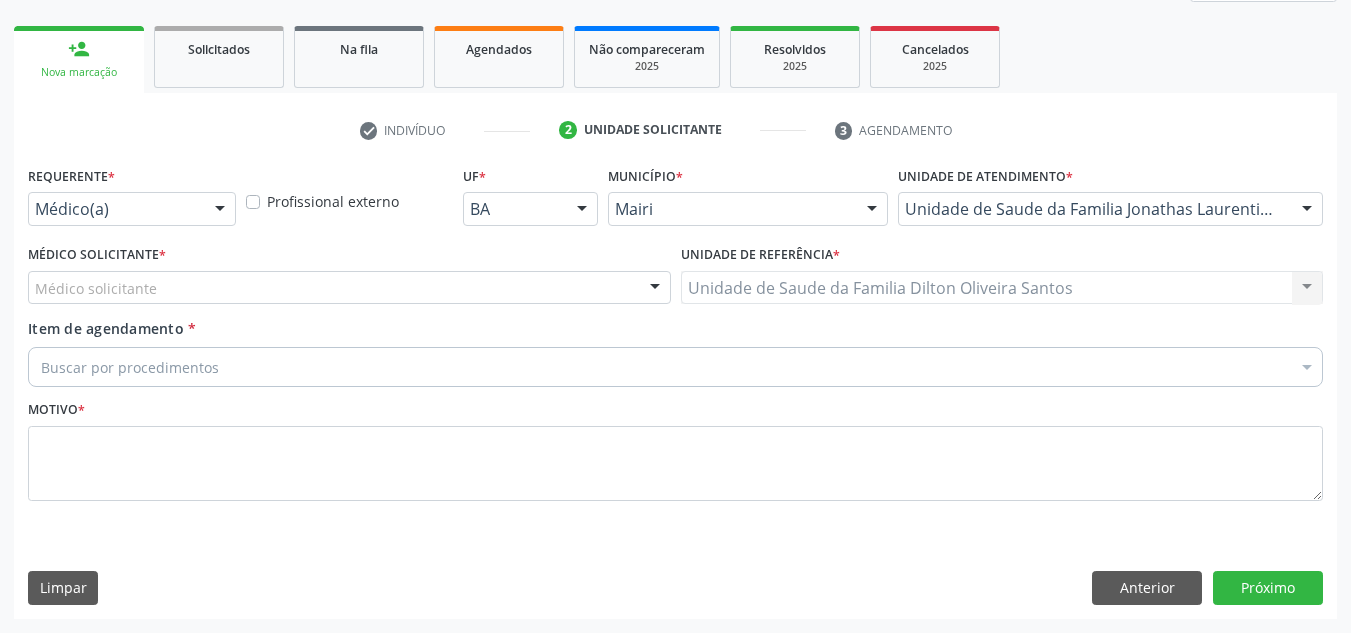 click on "Médico solicitante" at bounding box center [349, 288] 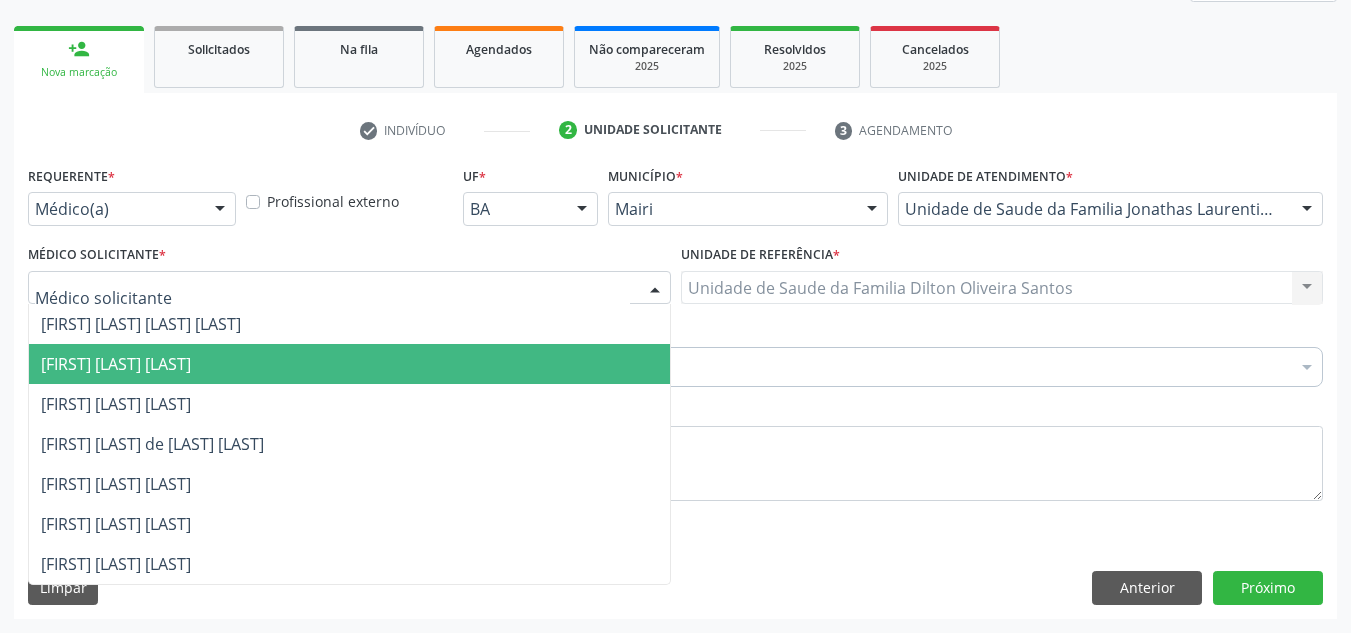 click on "[FIRST] [LAST] [LAST]" at bounding box center [116, 364] 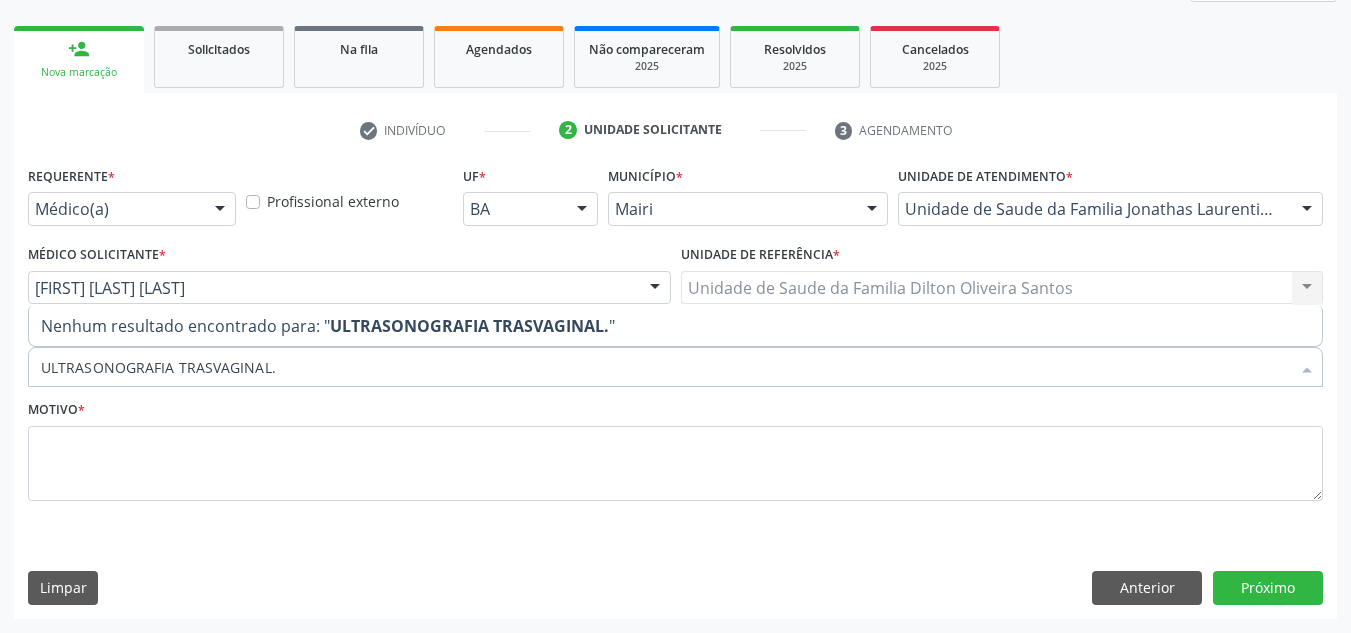 type on "ULTRASONOGRAFIA TRASVAGINAL." 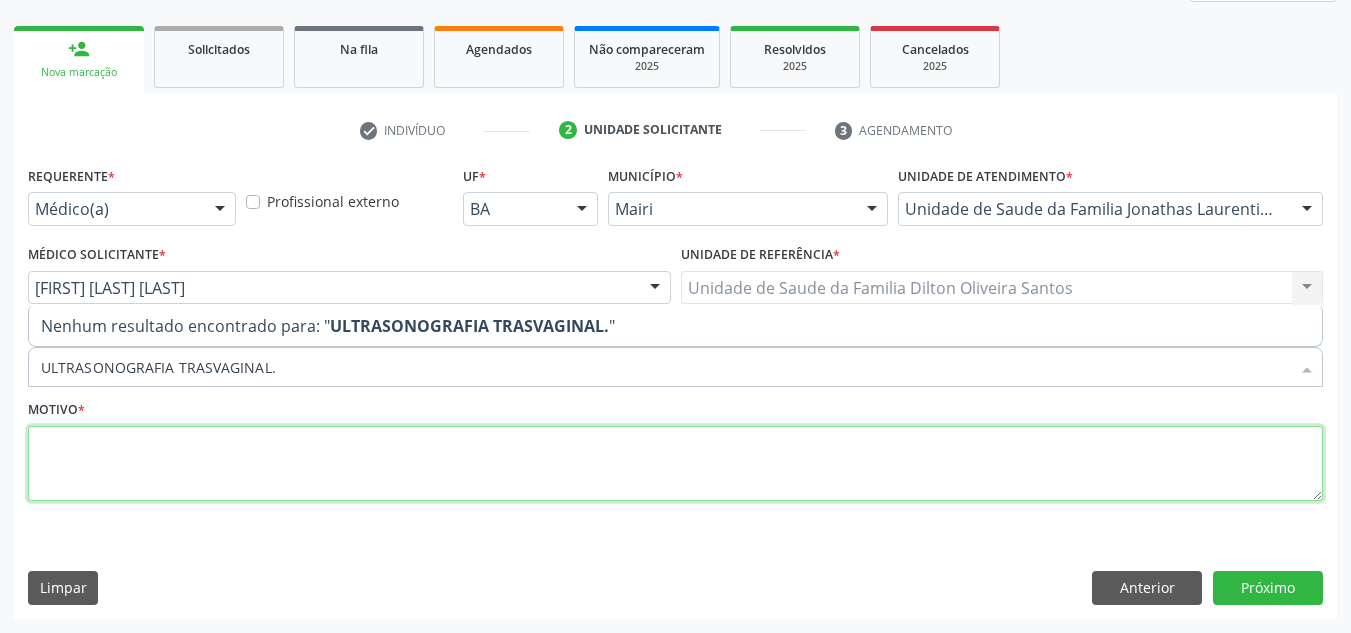 click at bounding box center (675, 464) 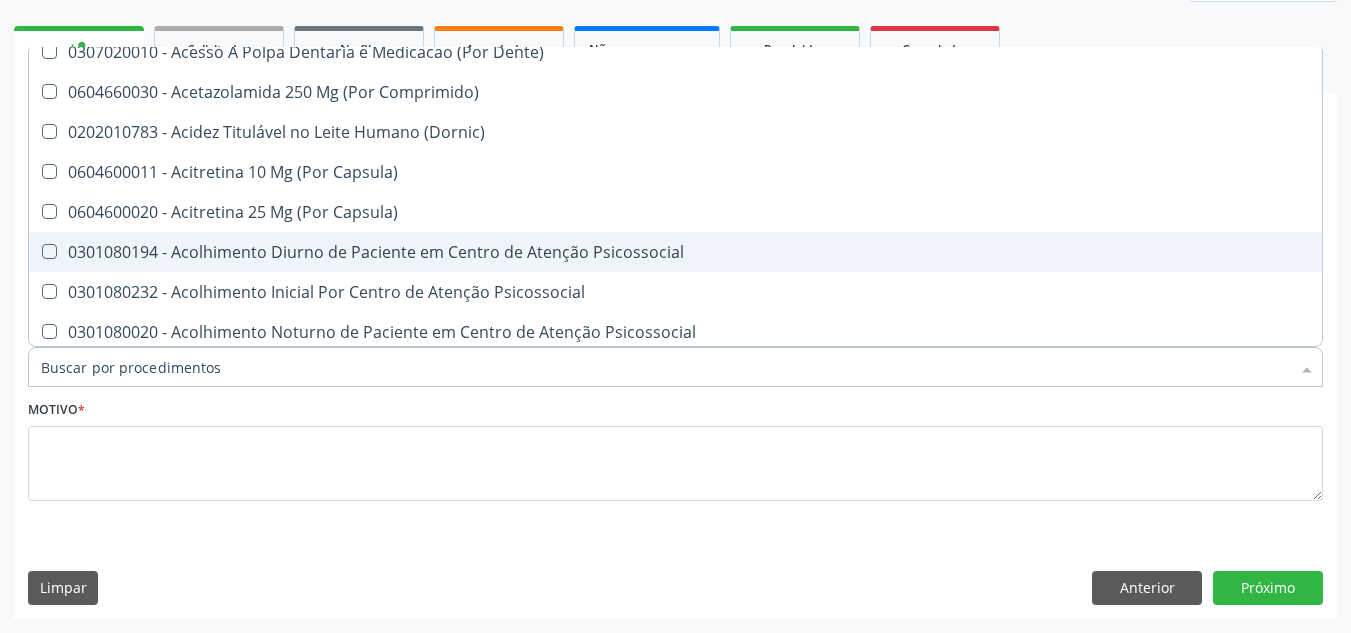 scroll, scrollTop: 600, scrollLeft: 0, axis: vertical 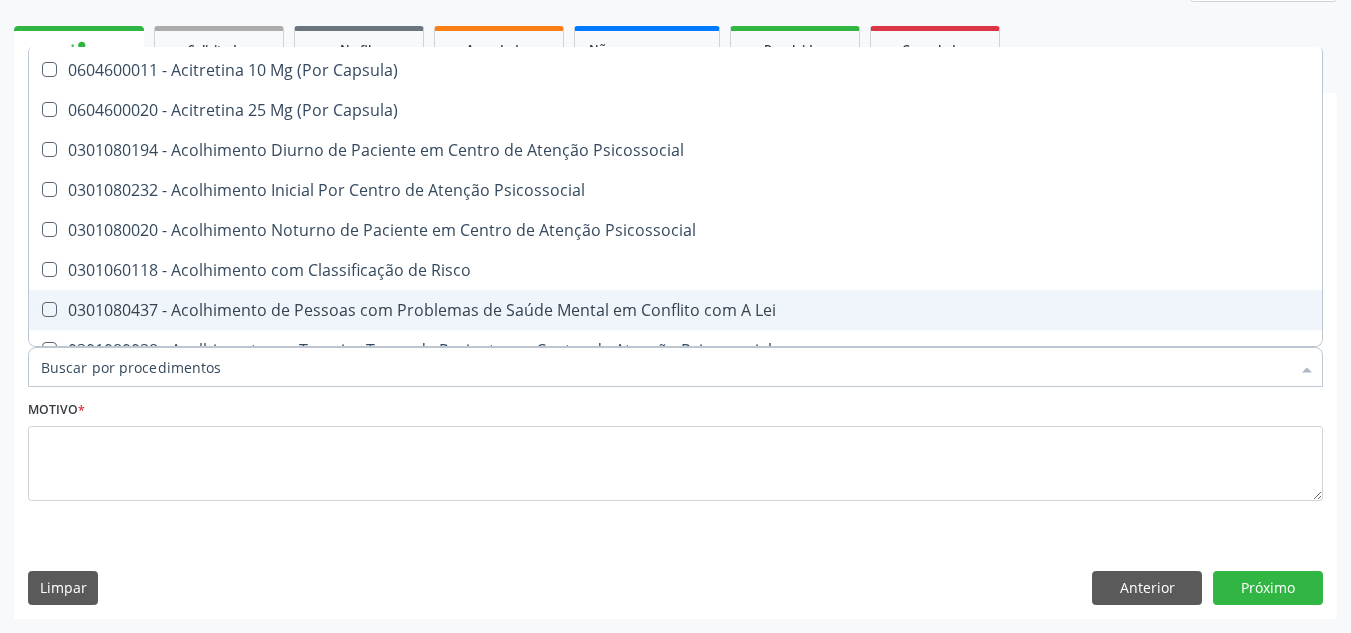 click on "Item de agendamento
*" at bounding box center (665, 367) 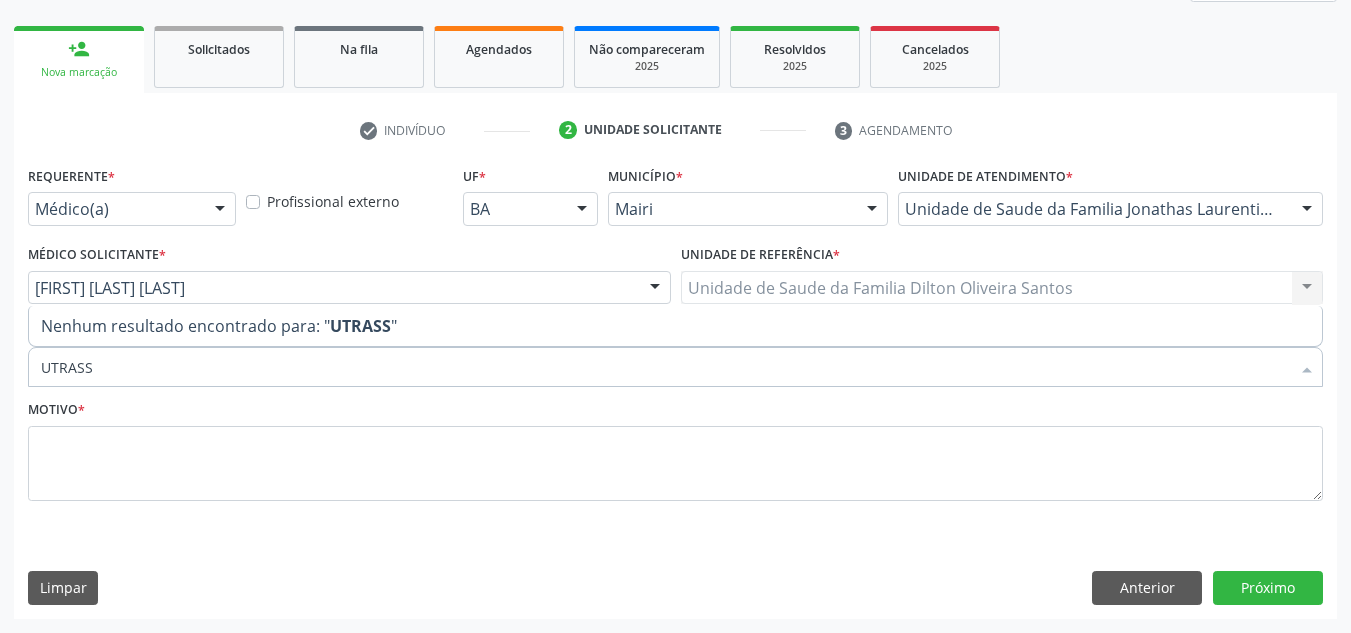 scroll, scrollTop: 0, scrollLeft: 0, axis: both 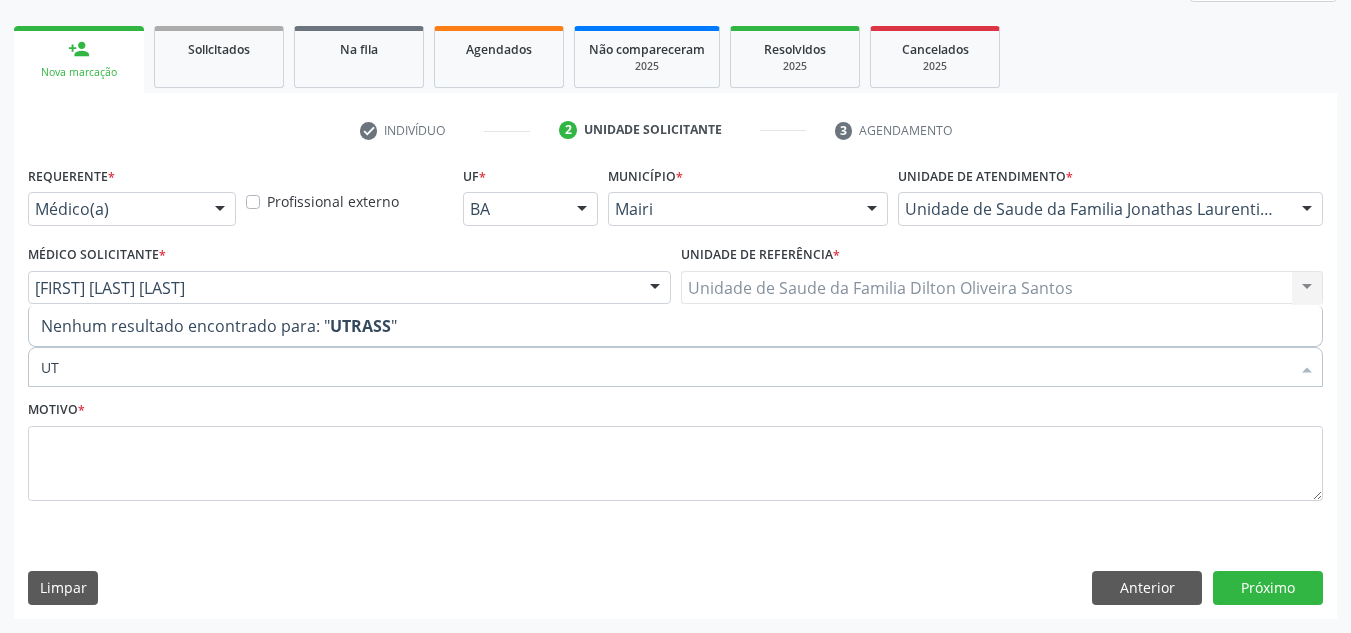 type on "U" 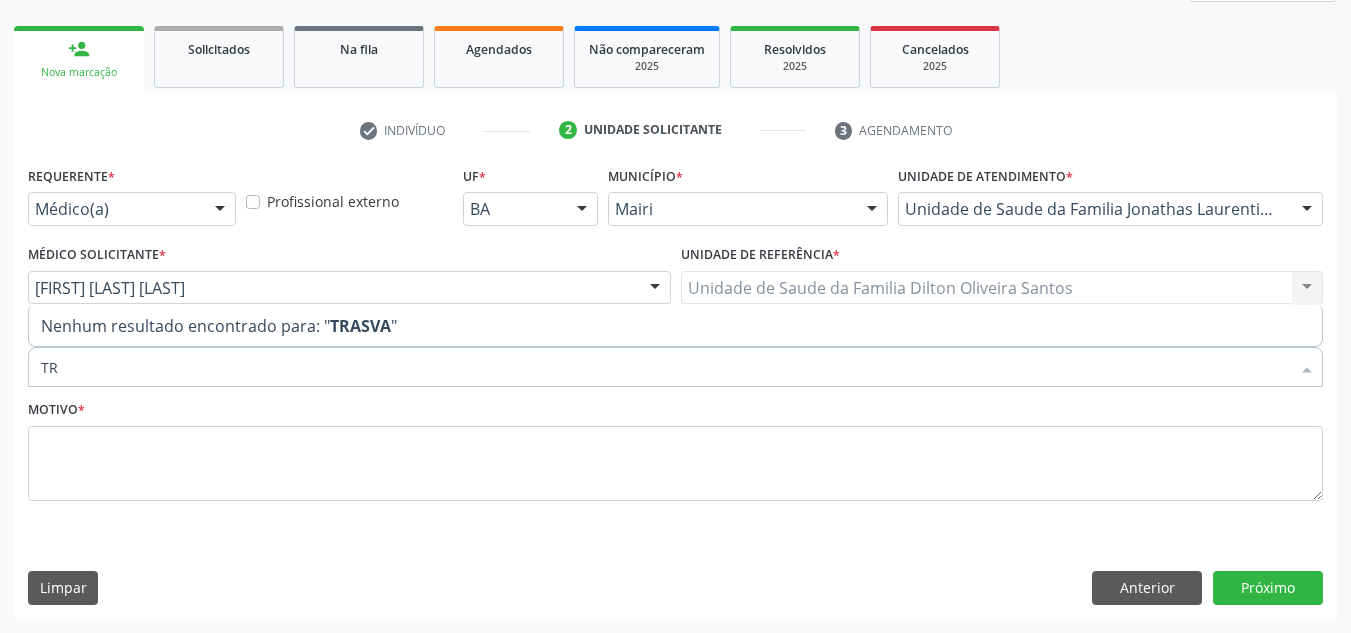 type on "T" 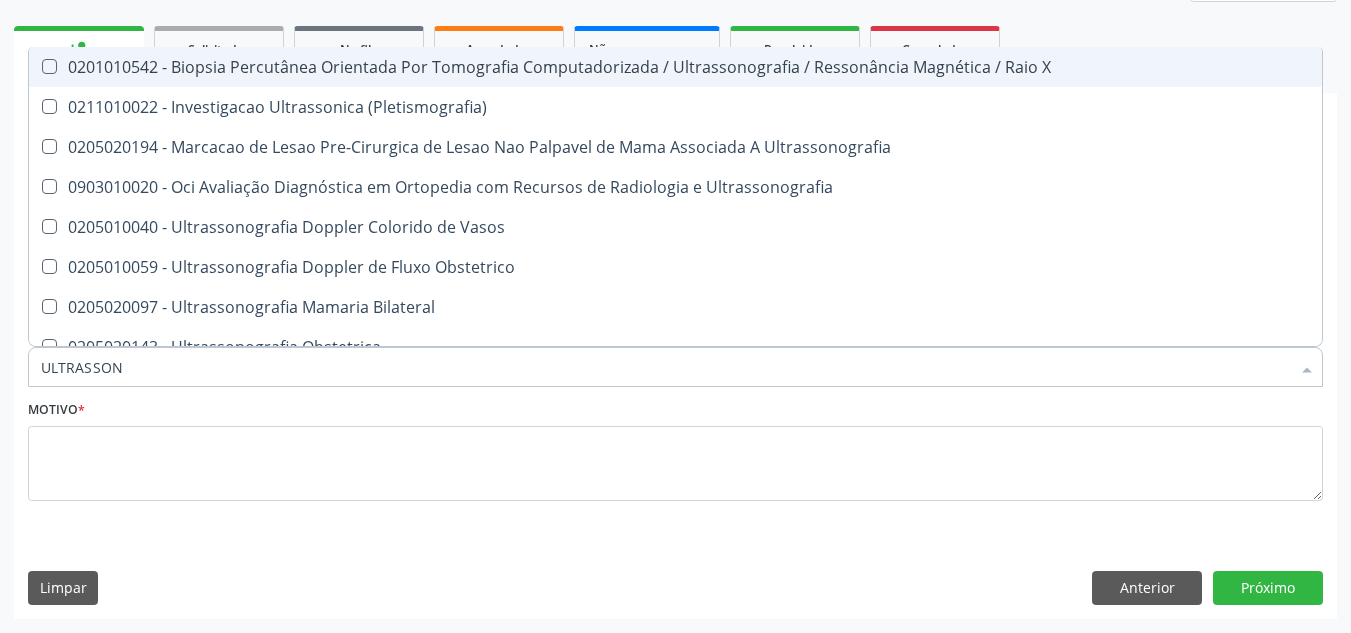 type on "ULTRASSONO" 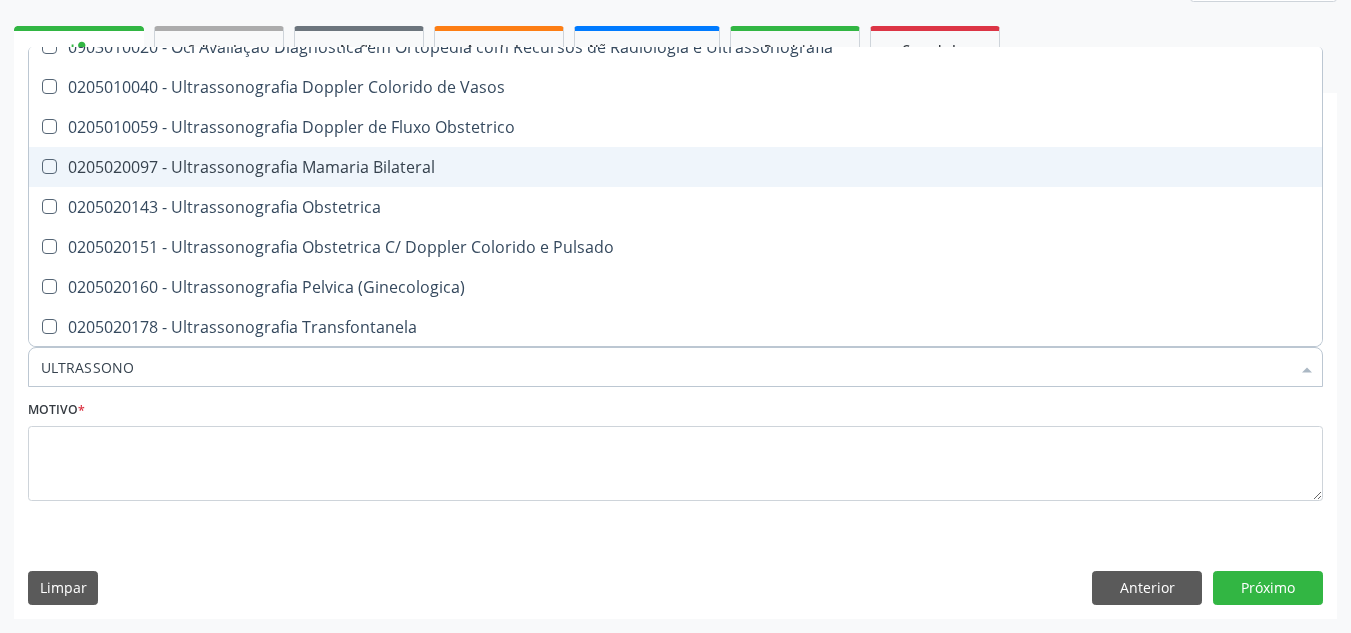 scroll, scrollTop: 200, scrollLeft: 0, axis: vertical 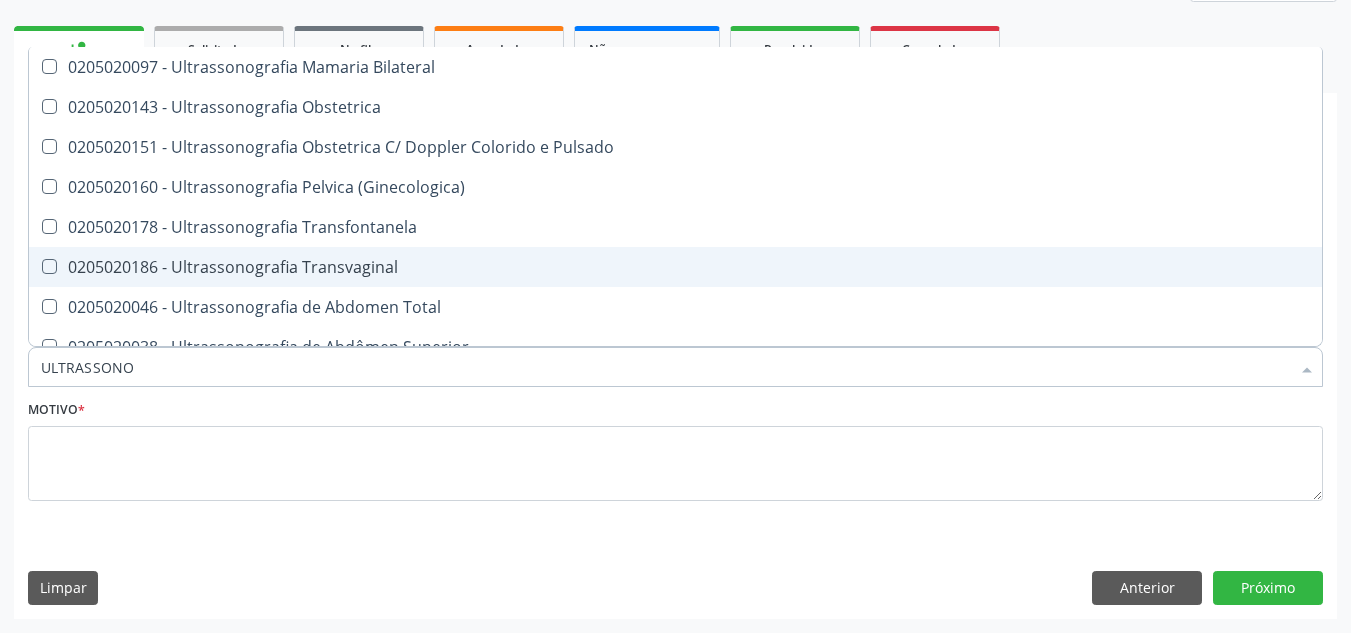 click on "0205020186 - Ultrassonografia Transvaginal" at bounding box center [675, 267] 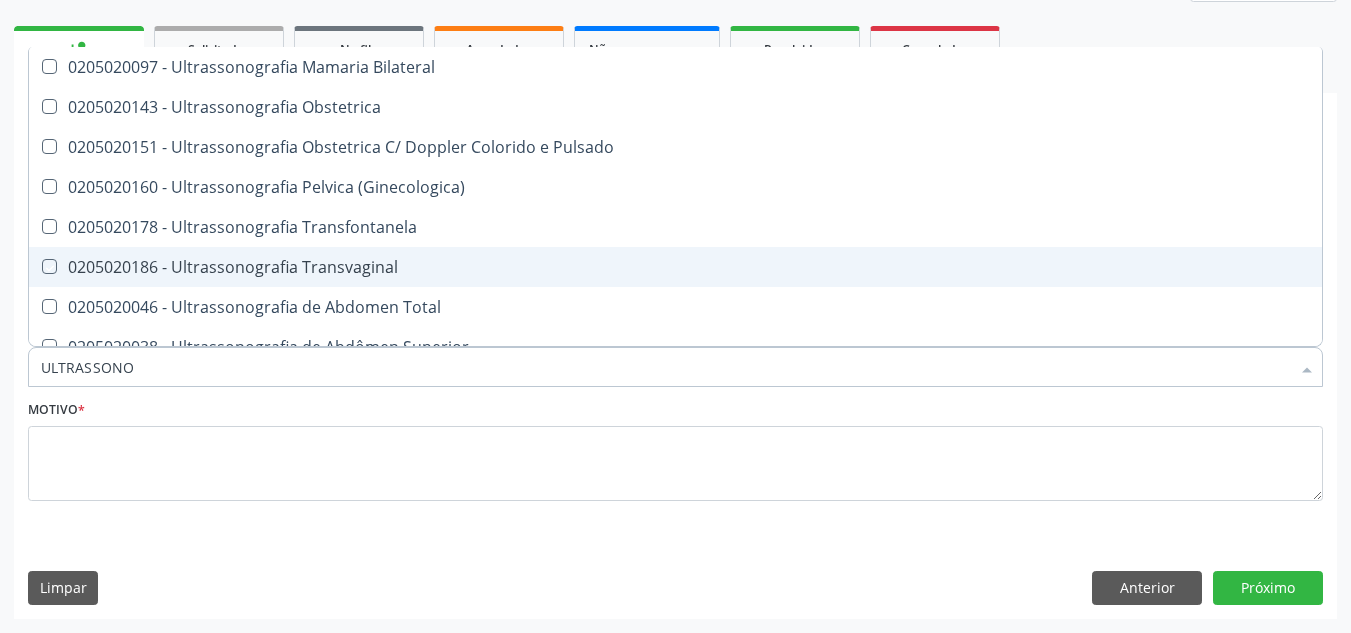 checkbox on "true" 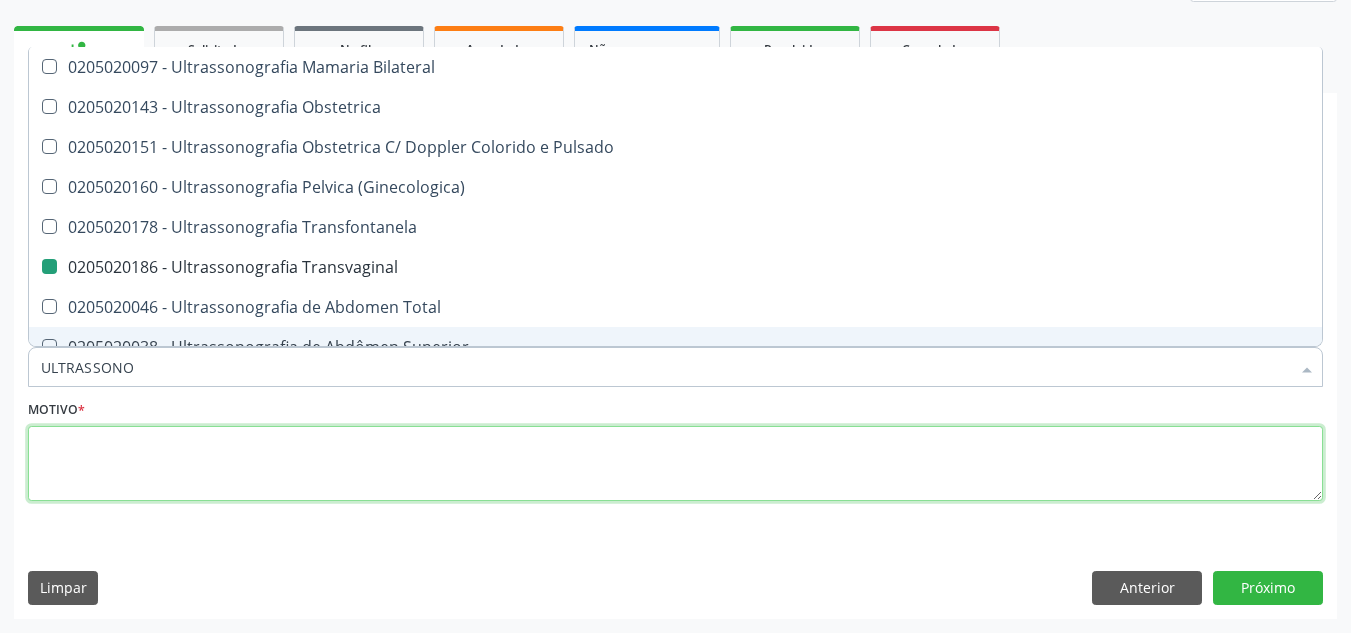 click at bounding box center [675, 464] 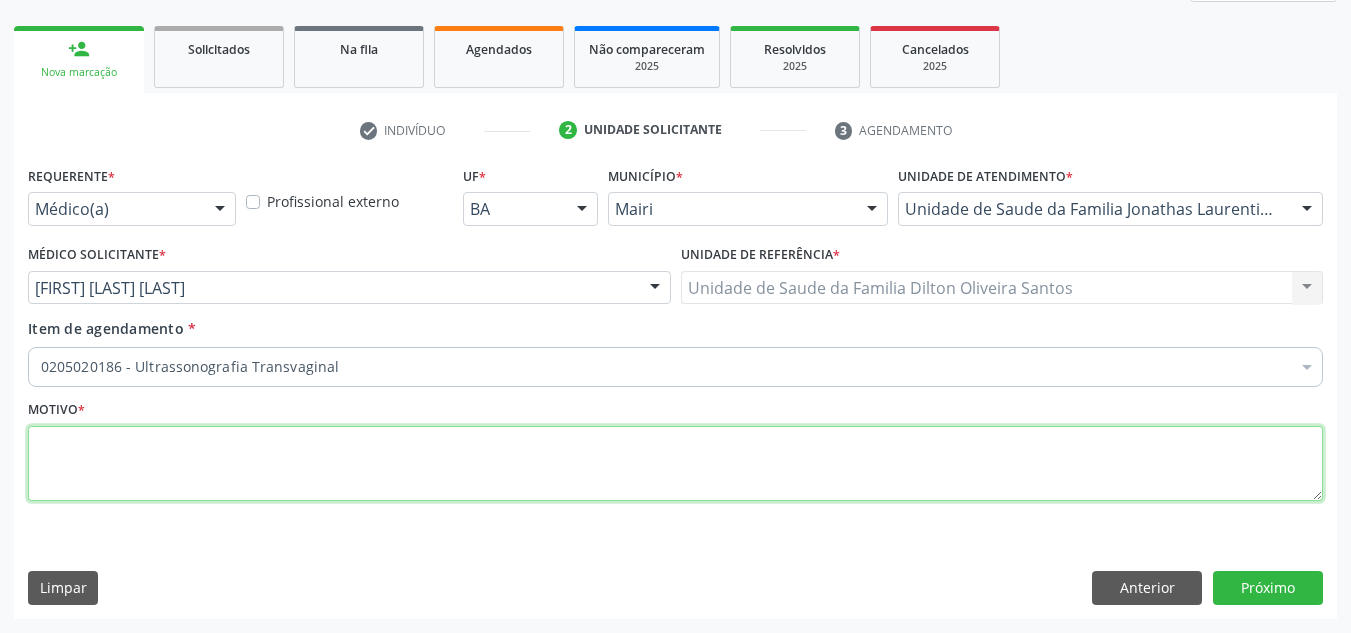 scroll, scrollTop: 0, scrollLeft: 0, axis: both 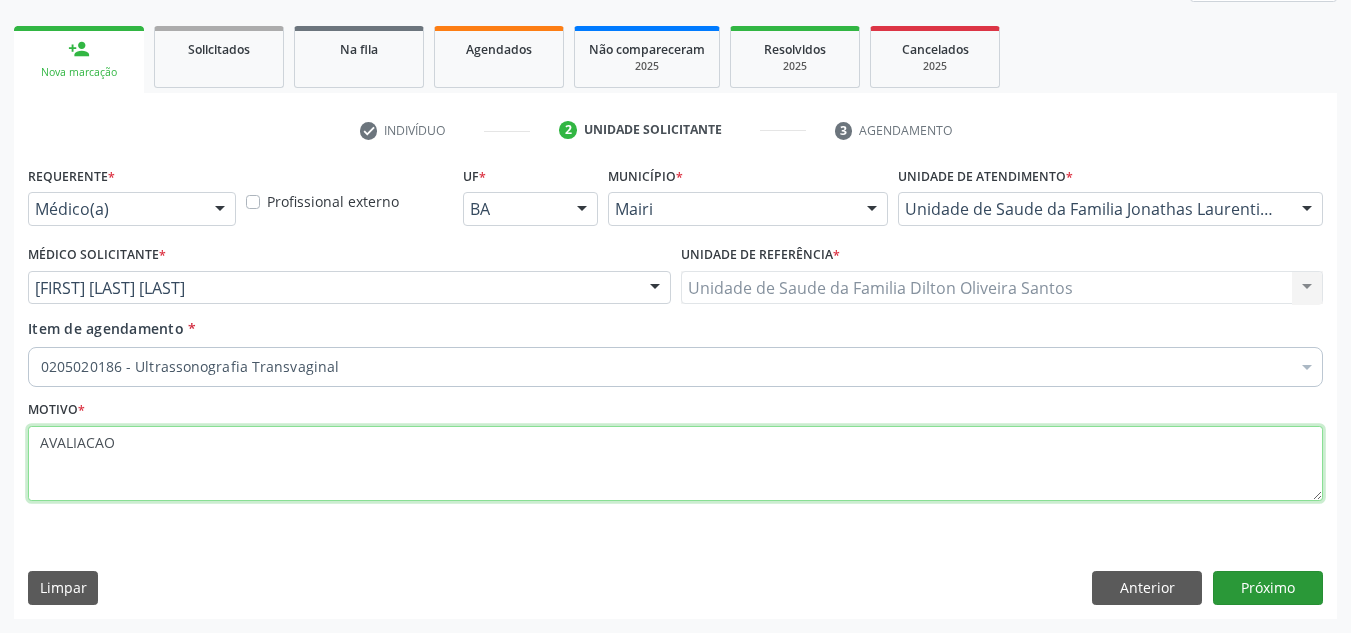 type on "AVALIACAO" 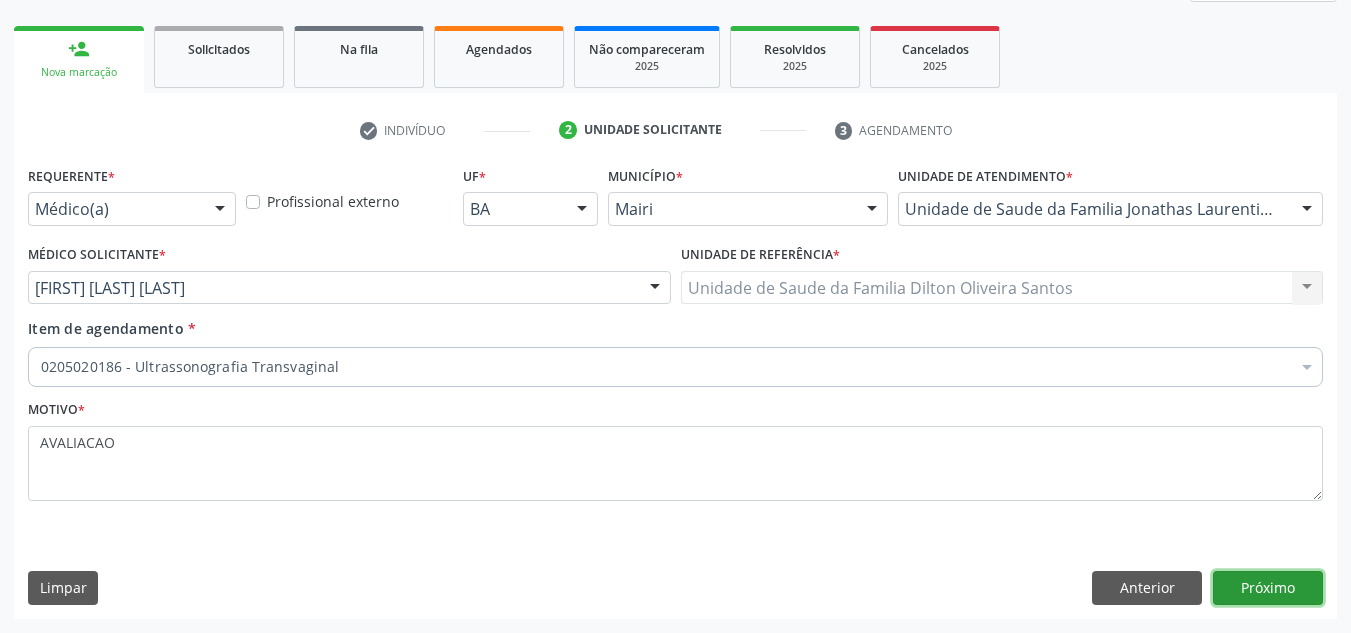 click on "Próximo" at bounding box center [1268, 588] 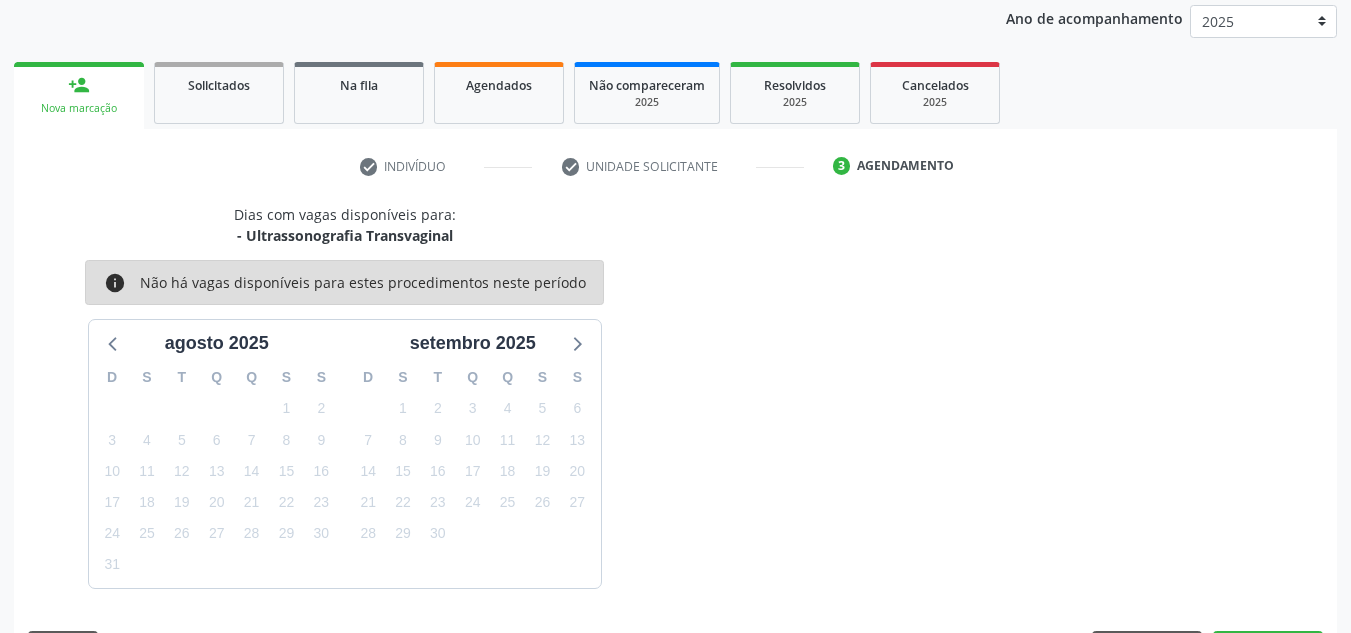 scroll, scrollTop: 301, scrollLeft: 0, axis: vertical 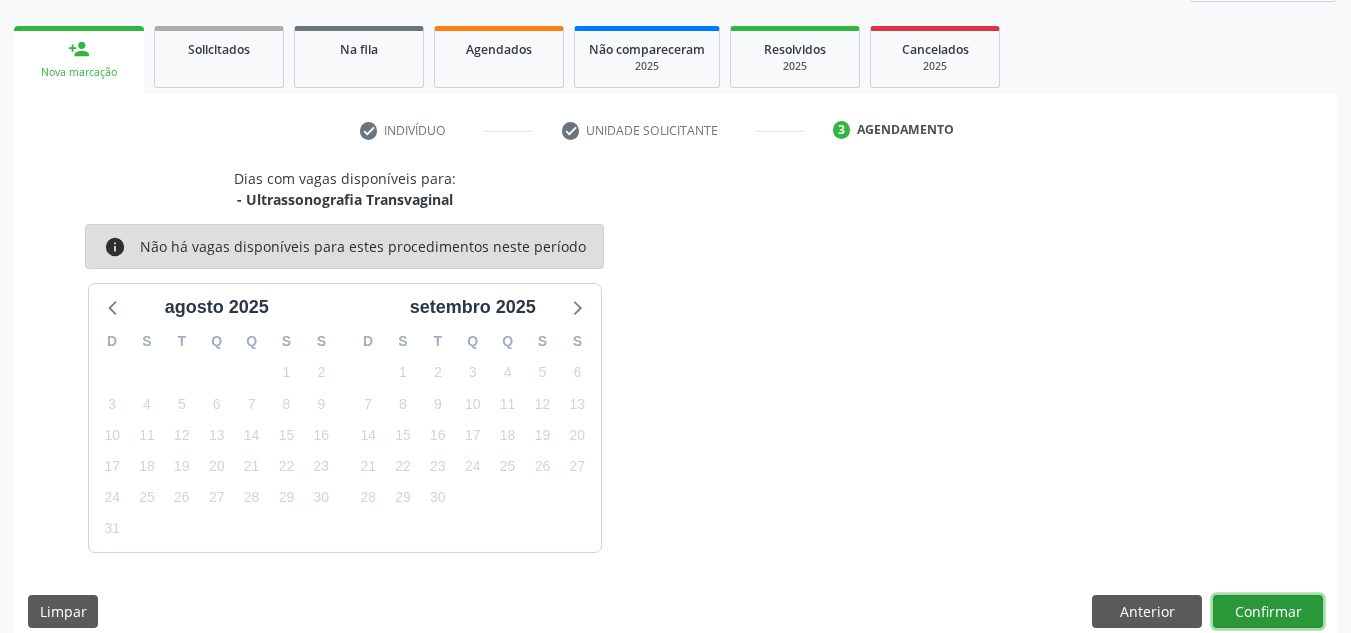 click on "Confirmar" at bounding box center (1268, 612) 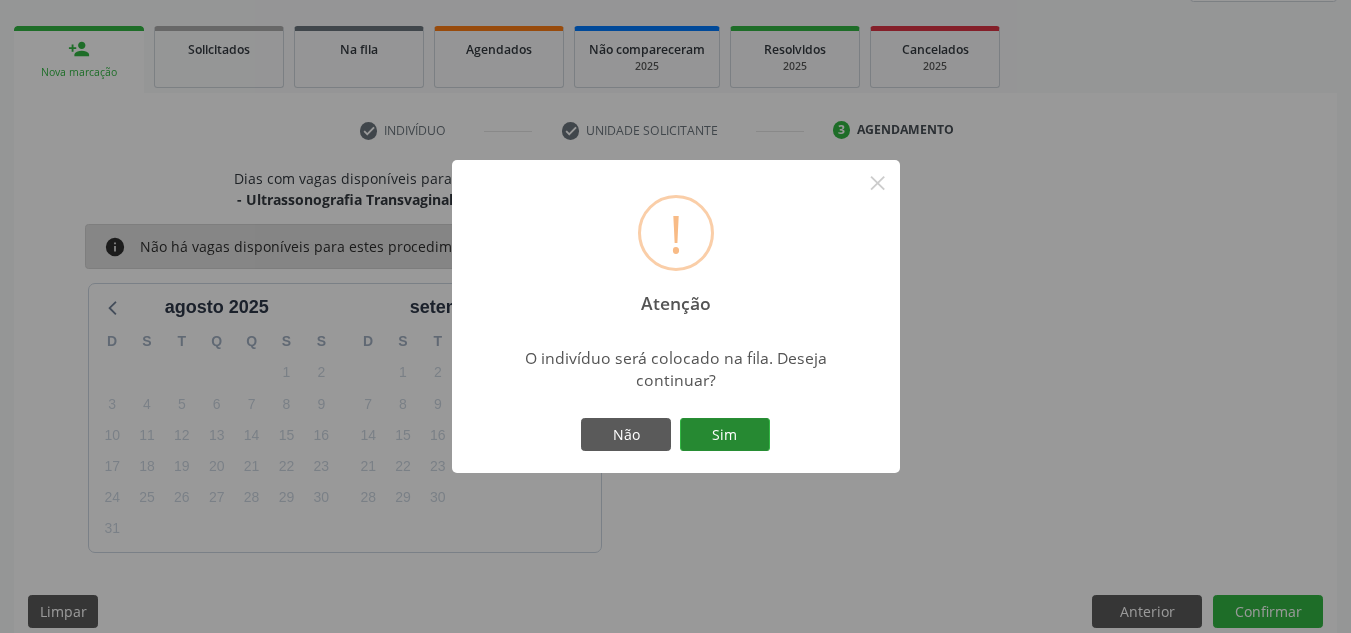 click on "Sim" at bounding box center [725, 435] 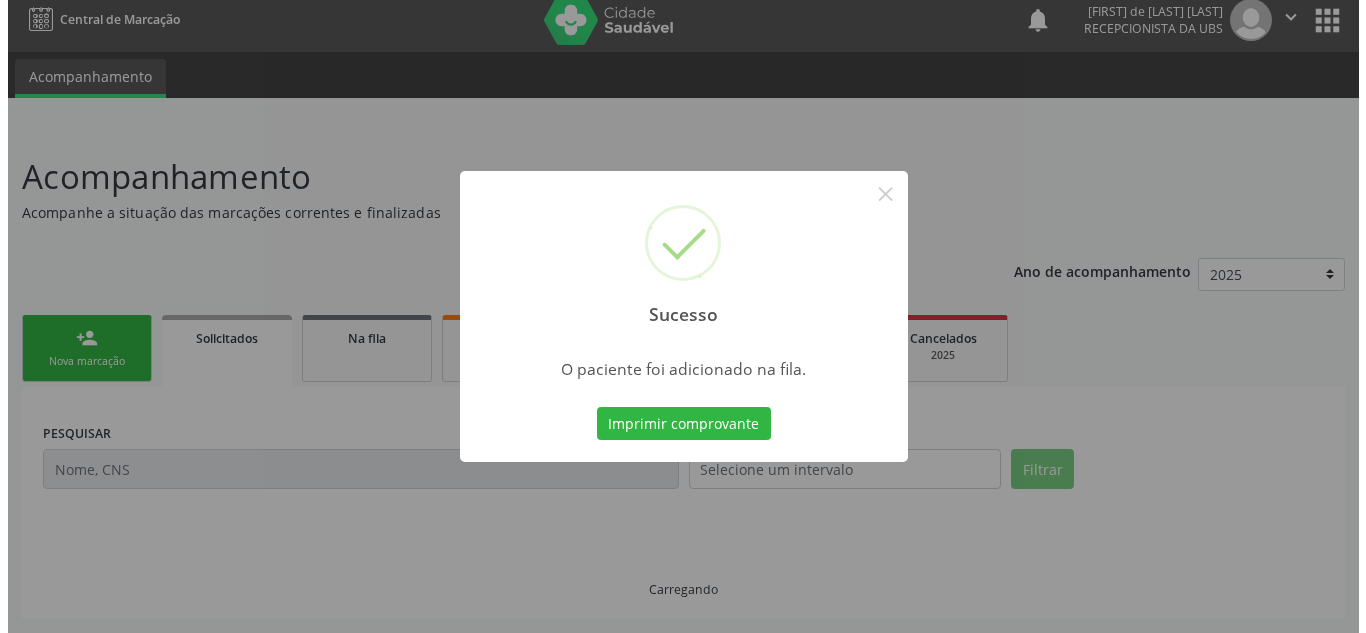 scroll, scrollTop: 0, scrollLeft: 0, axis: both 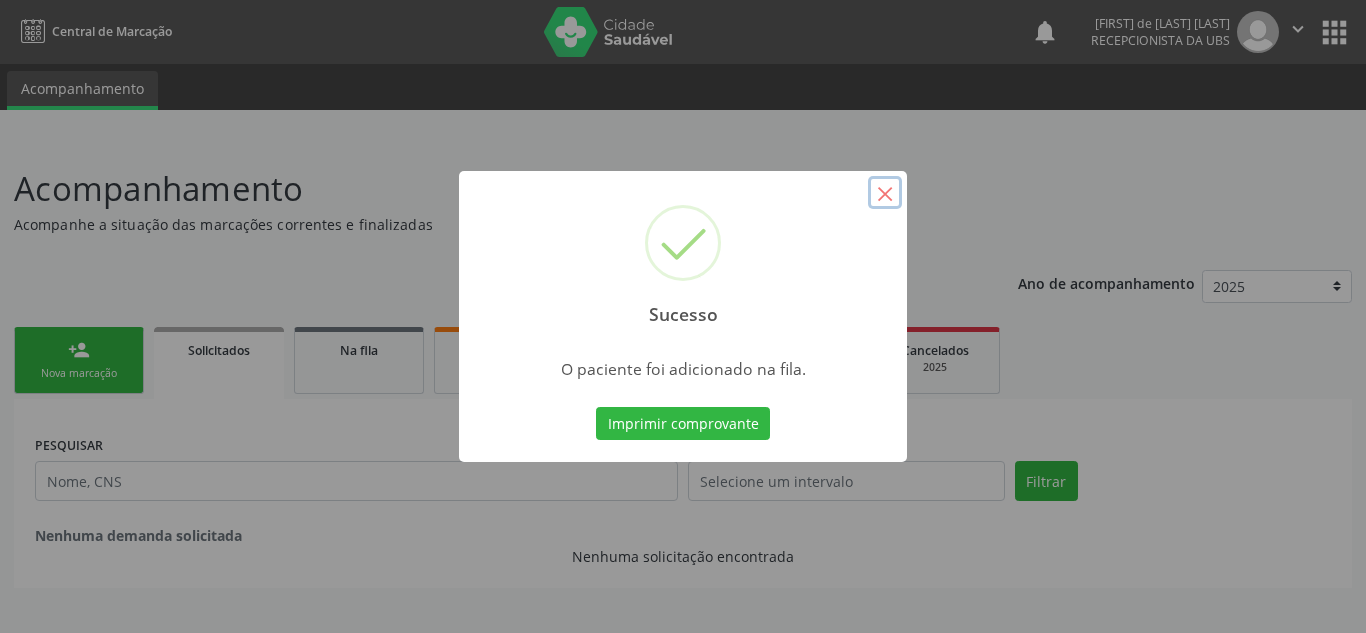 click on "×" at bounding box center [885, 193] 